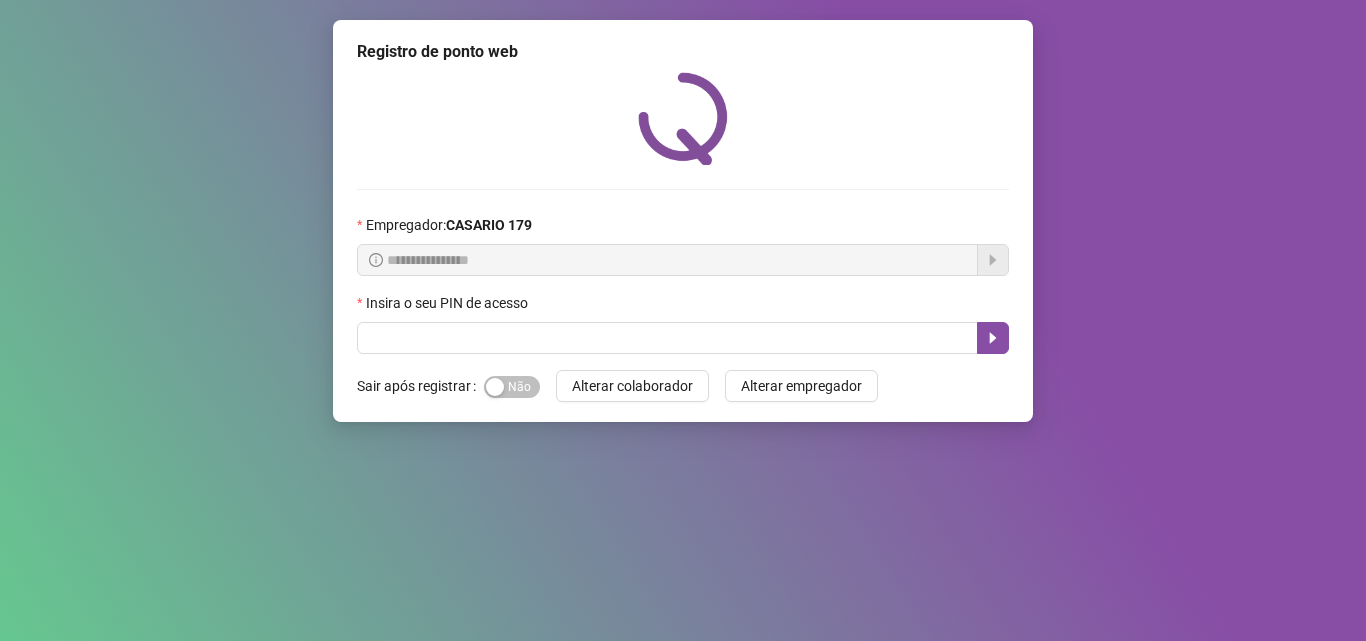 scroll, scrollTop: 0, scrollLeft: 0, axis: both 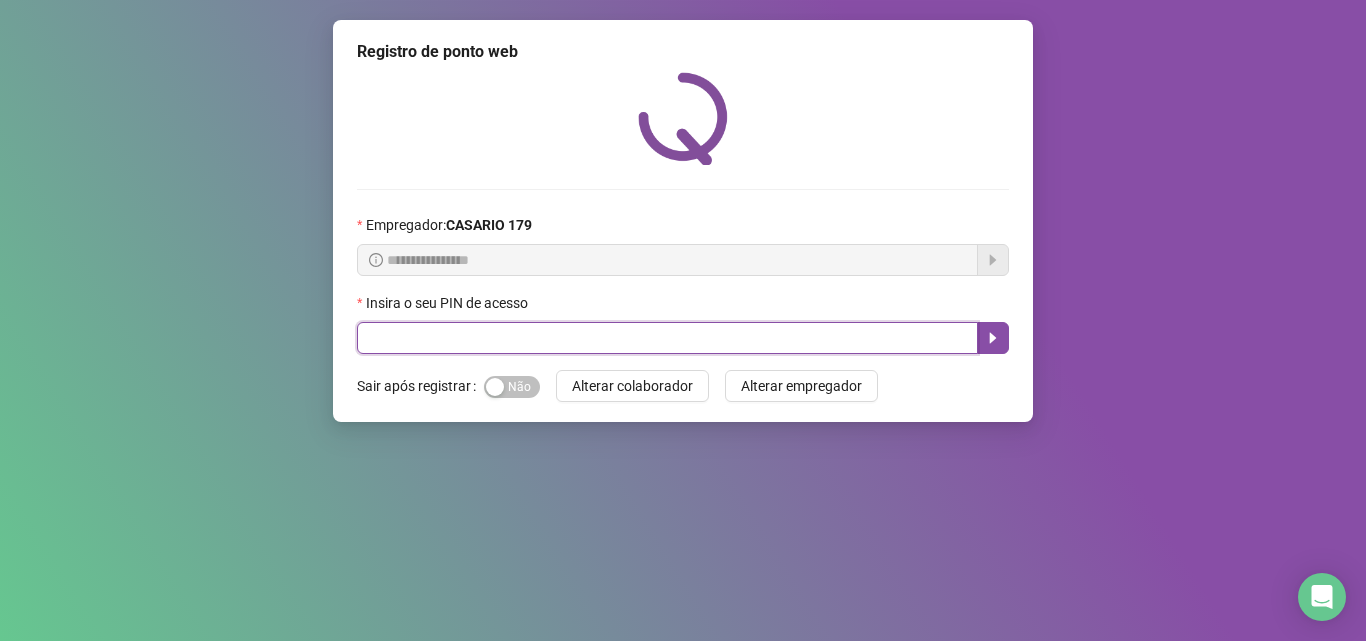 drag, startPoint x: 440, startPoint y: 349, endPoint x: 440, endPoint y: 361, distance: 12 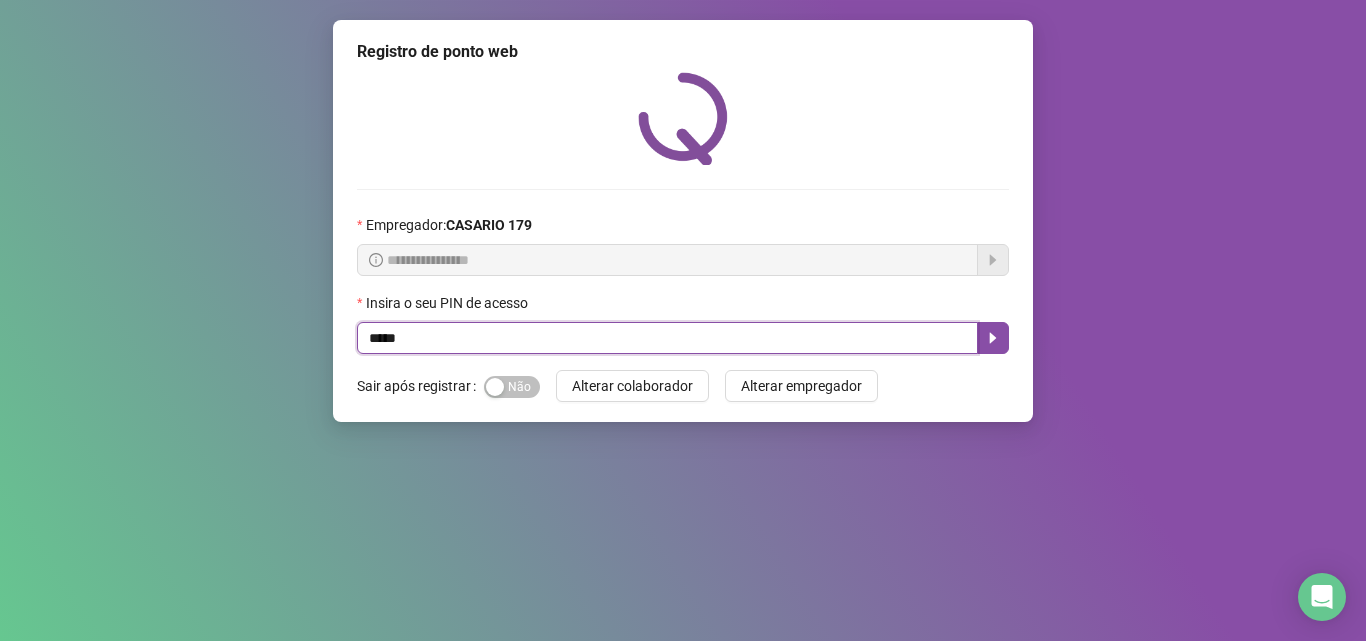 type on "*****" 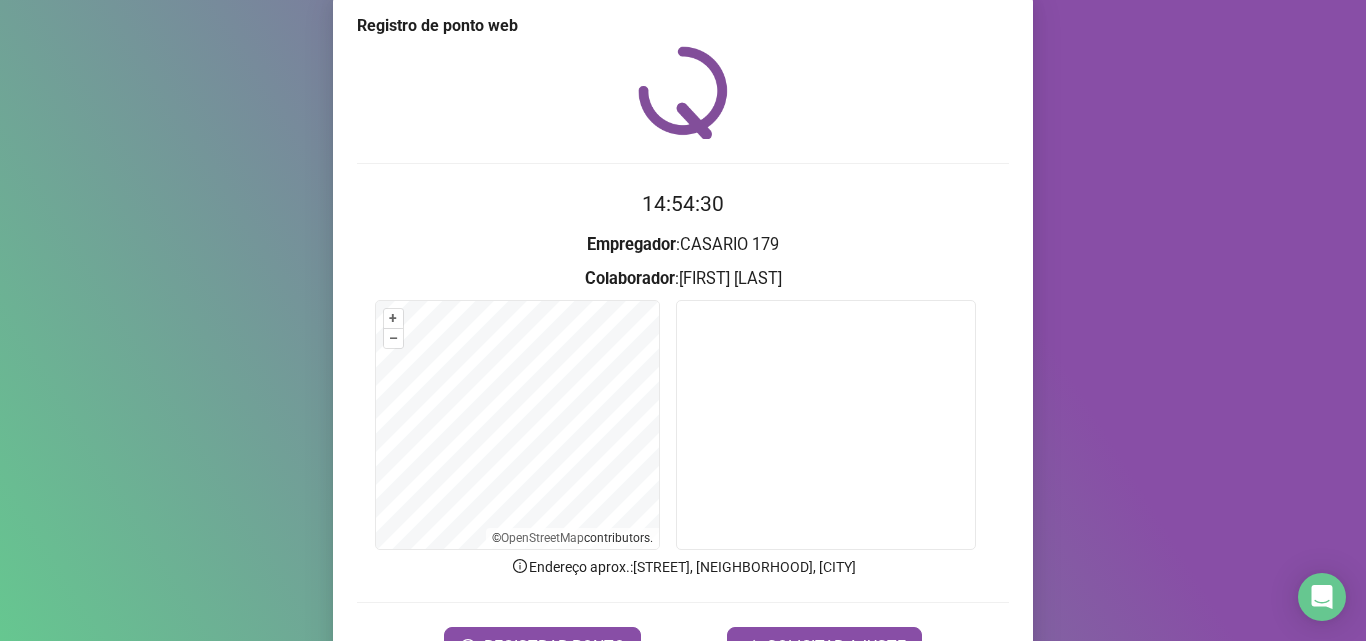 scroll, scrollTop: 0, scrollLeft: 0, axis: both 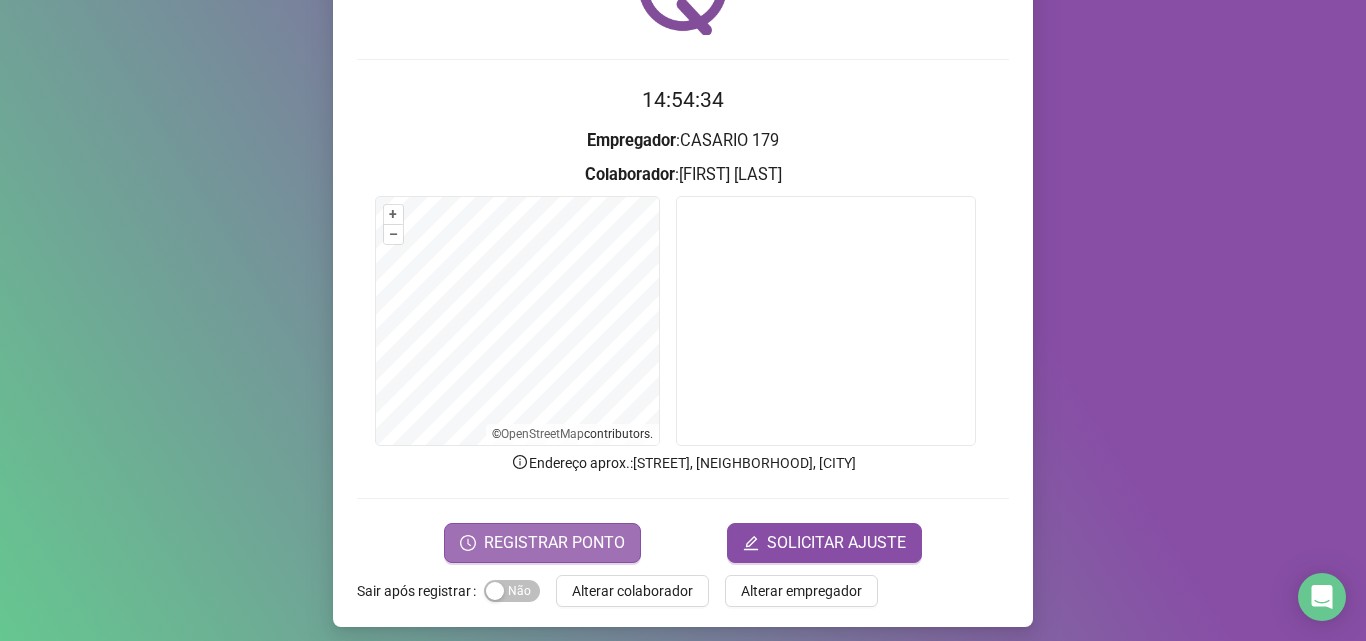 click on "REGISTRAR PONTO" at bounding box center [542, 543] 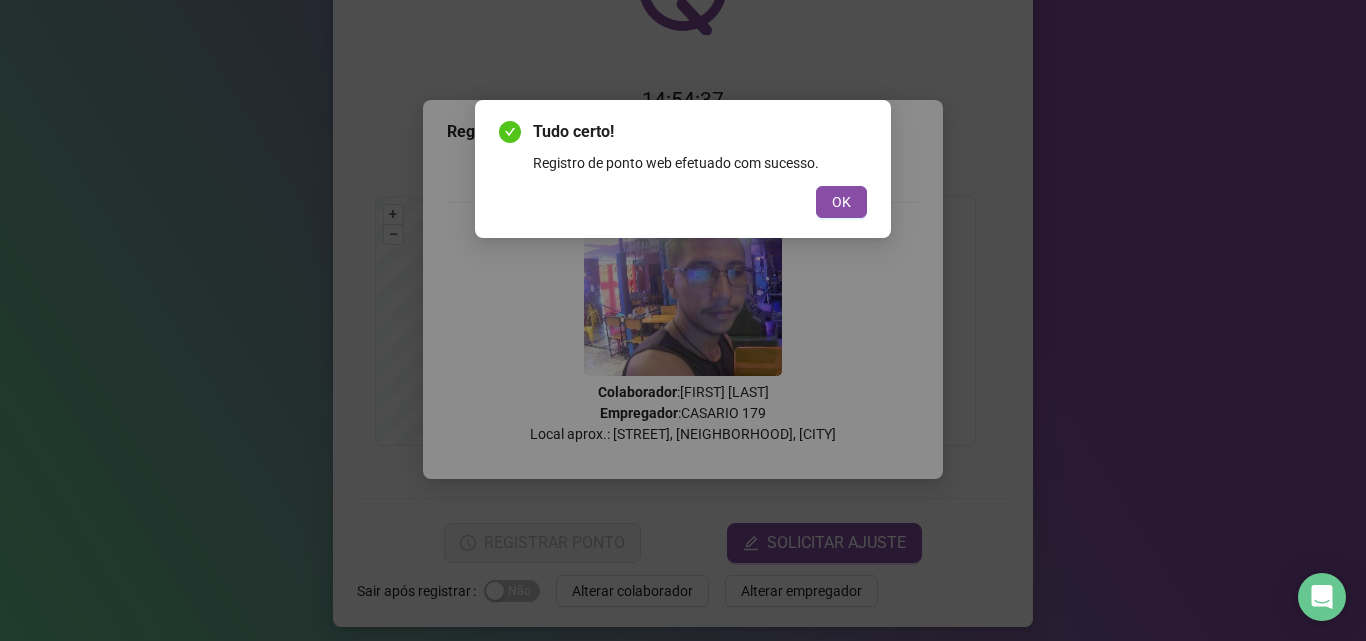 drag, startPoint x: 573, startPoint y: 464, endPoint x: 938, endPoint y: 15, distance: 578.64154 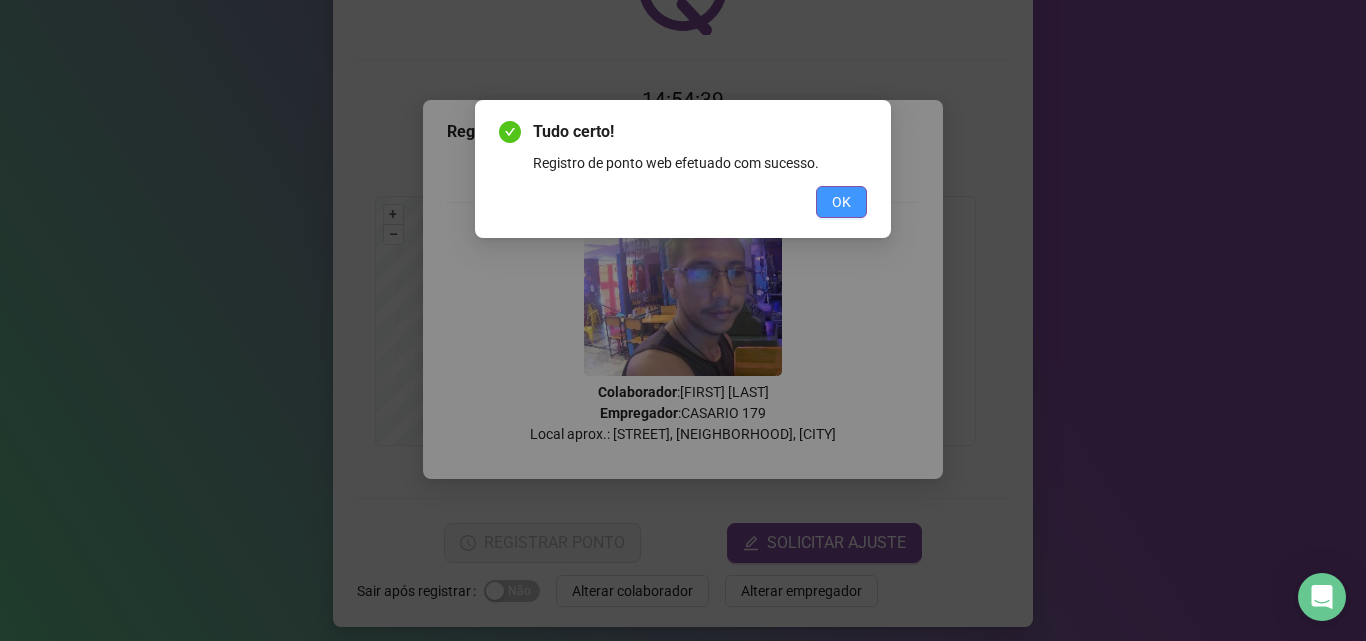 click on "OK" at bounding box center [841, 202] 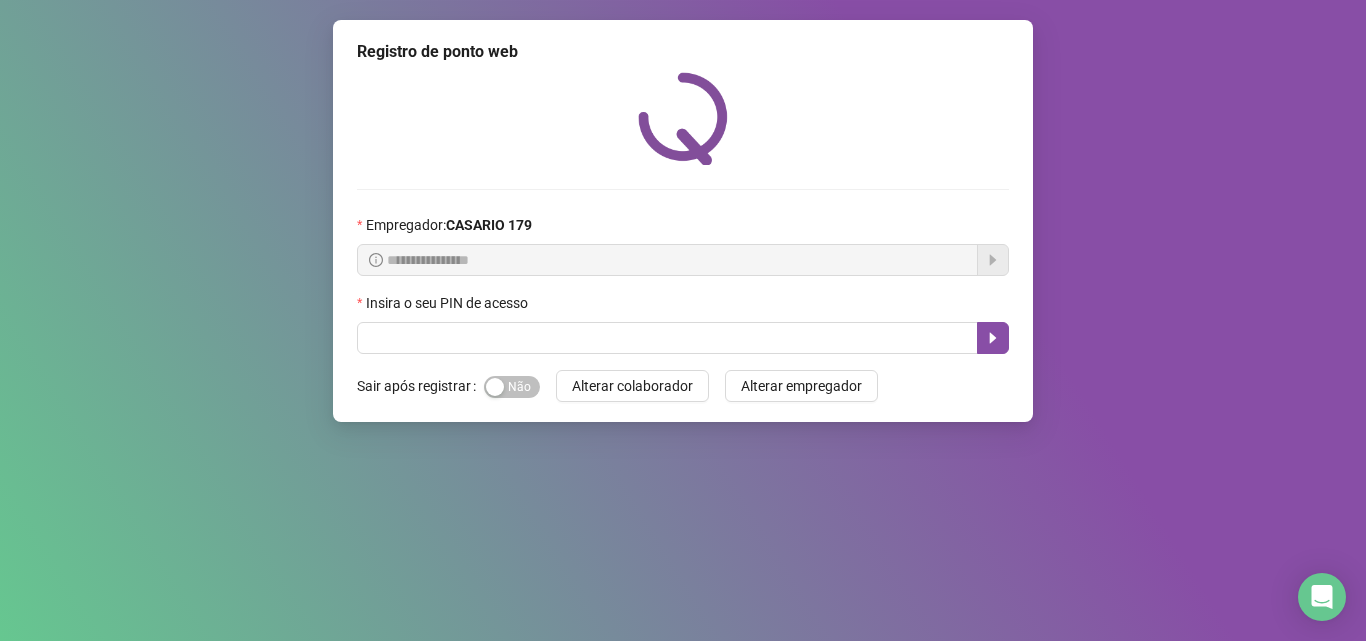 scroll, scrollTop: 0, scrollLeft: 0, axis: both 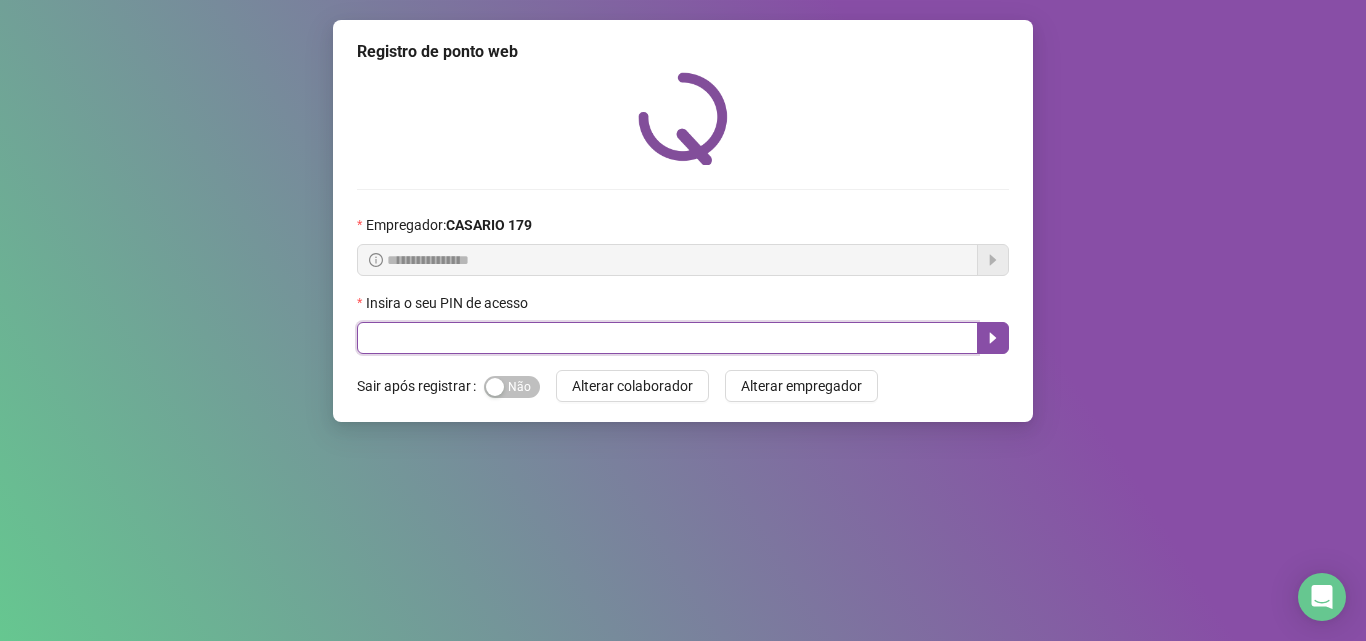 click at bounding box center (667, 338) 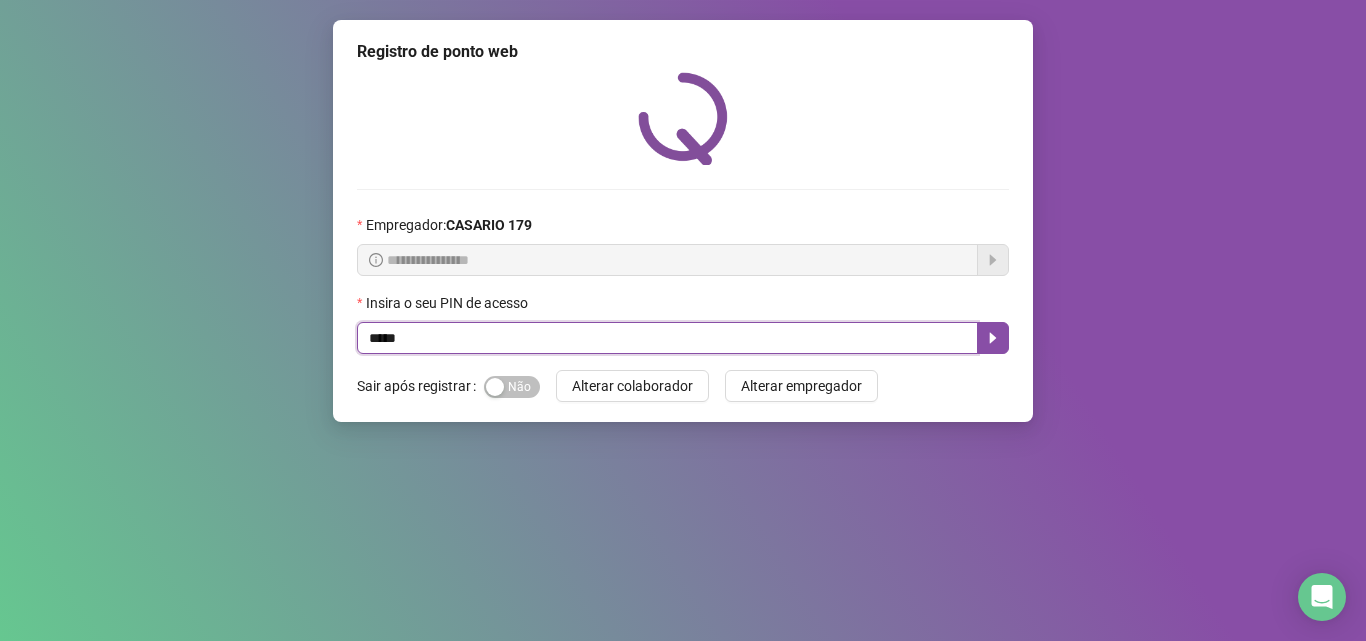 type on "*****" 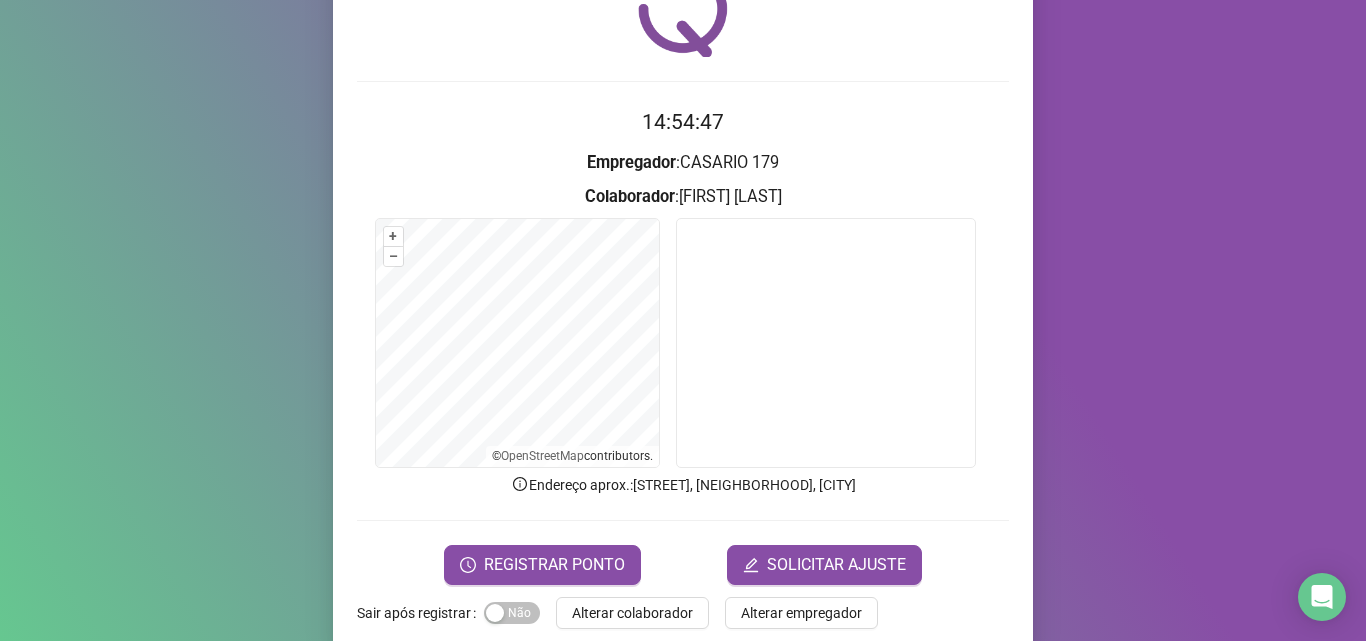 scroll, scrollTop: 140, scrollLeft: 0, axis: vertical 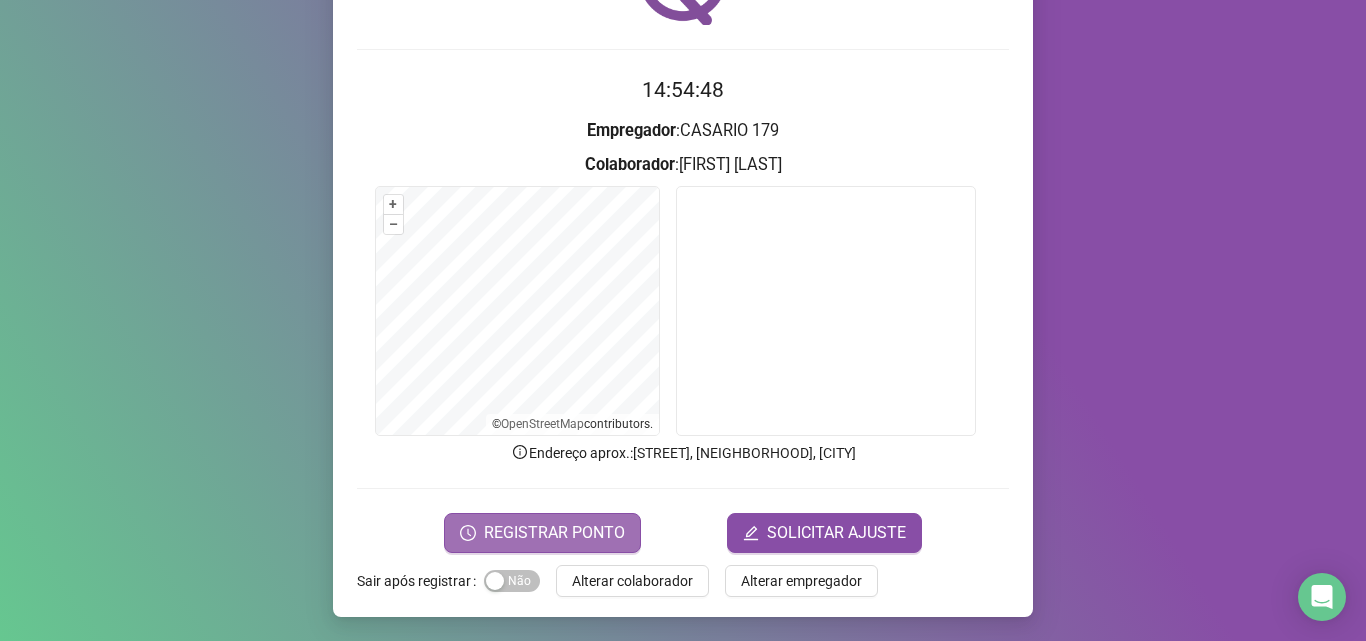 click on "REGISTRAR PONTO" at bounding box center [554, 533] 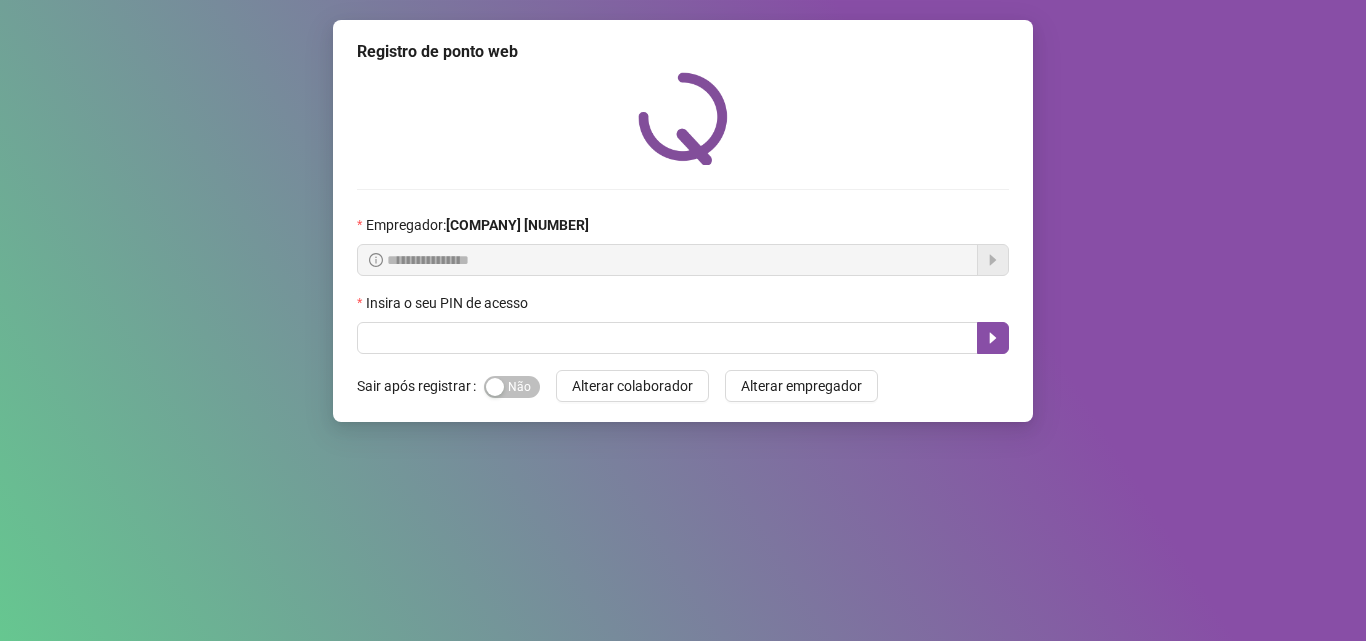 scroll, scrollTop: 0, scrollLeft: 0, axis: both 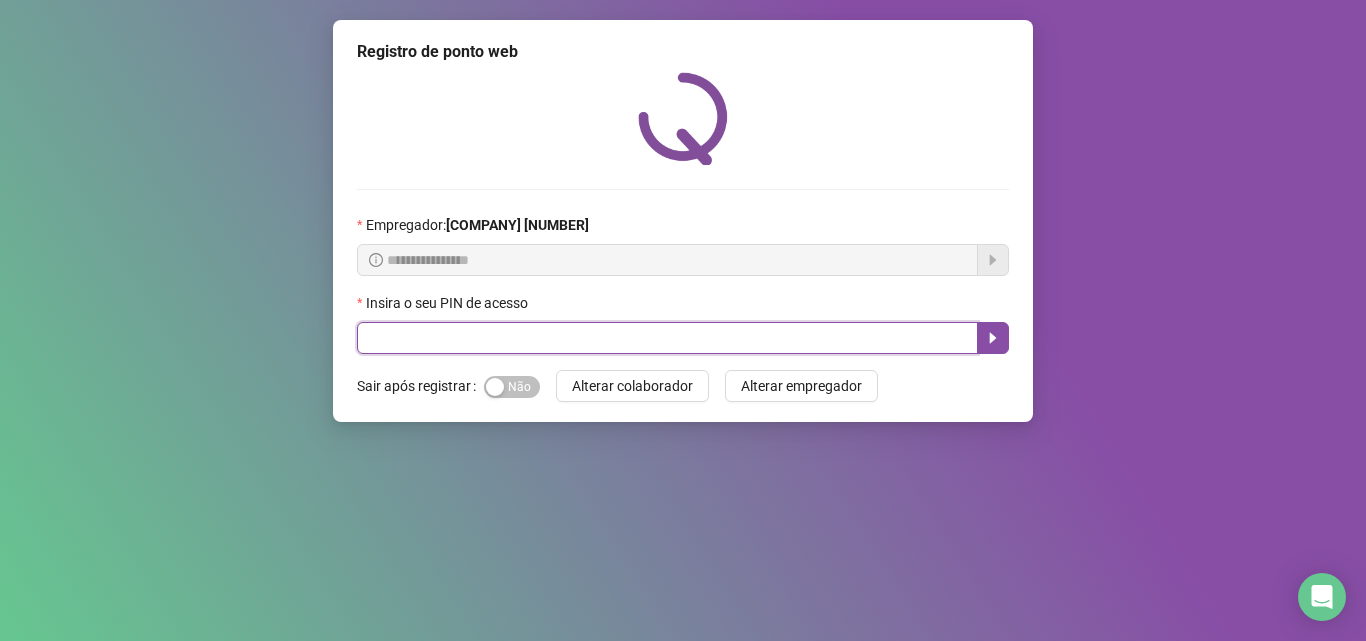 click at bounding box center [667, 338] 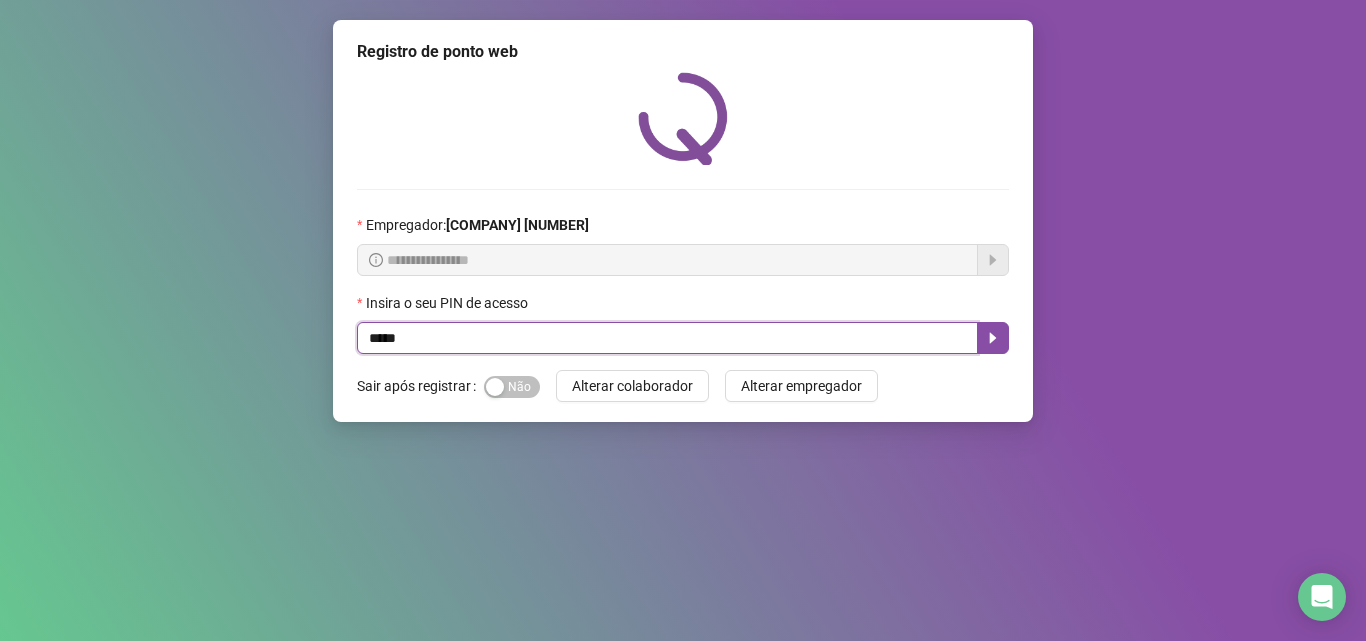 type on "*****" 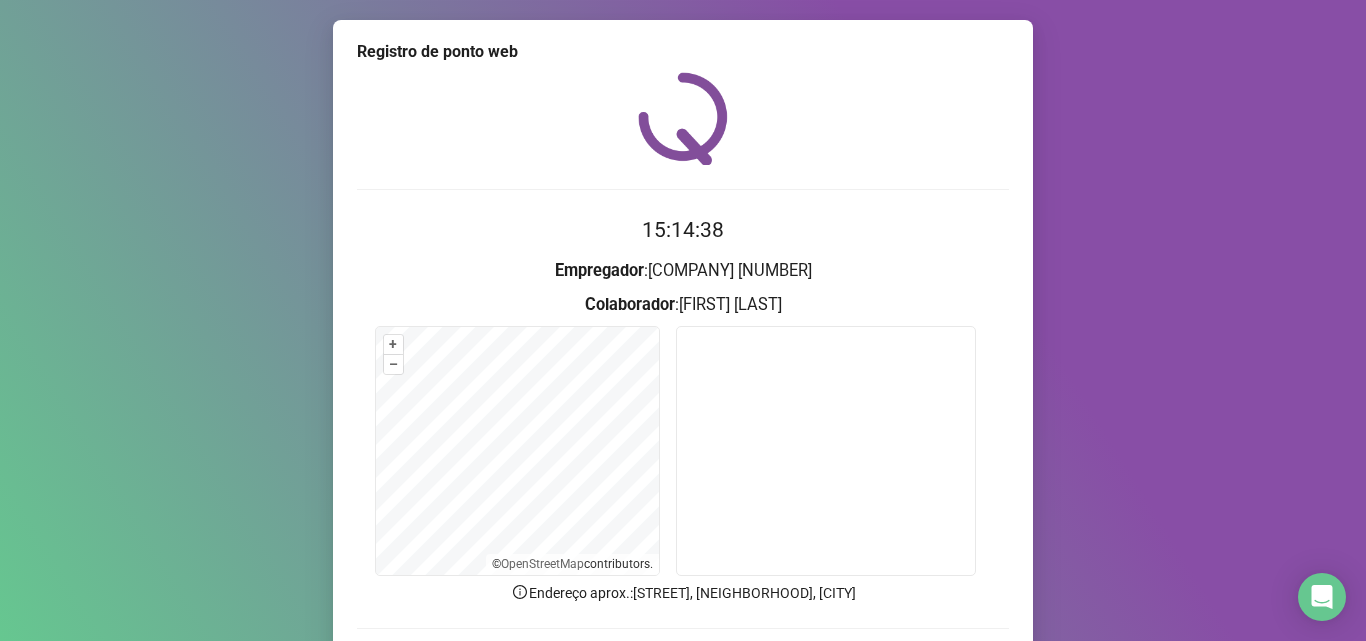 scroll, scrollTop: 140, scrollLeft: 0, axis: vertical 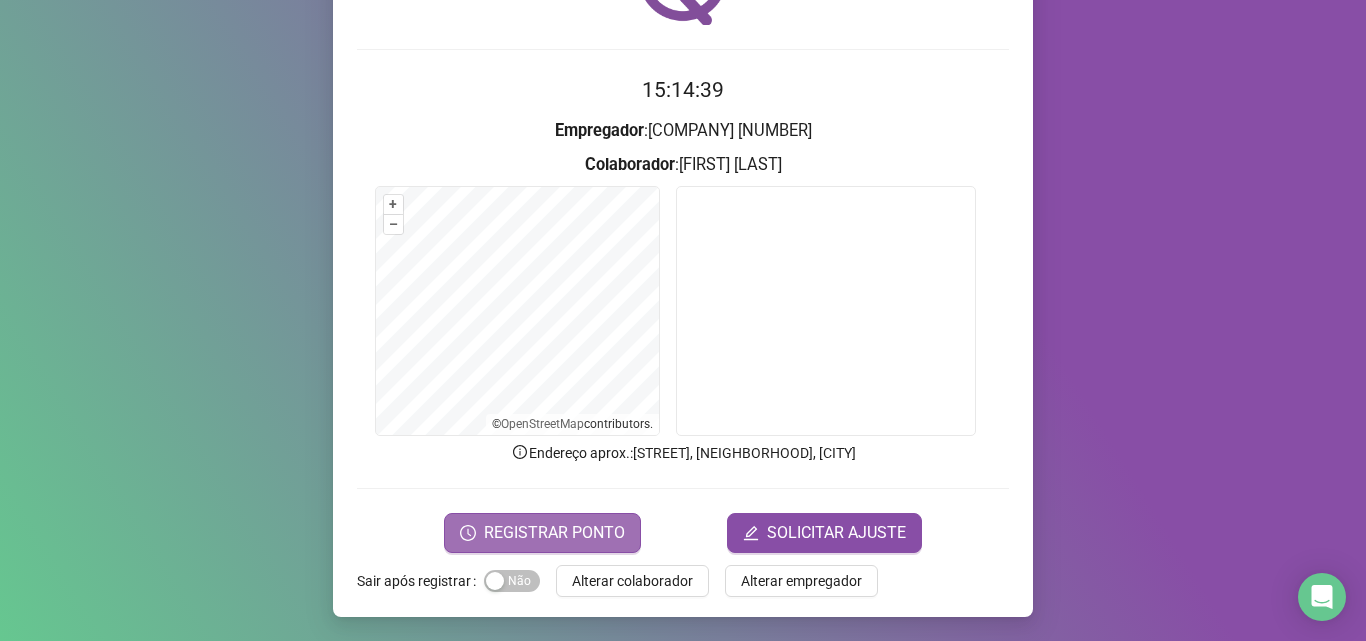click on "REGISTRAR PONTO" at bounding box center (542, 533) 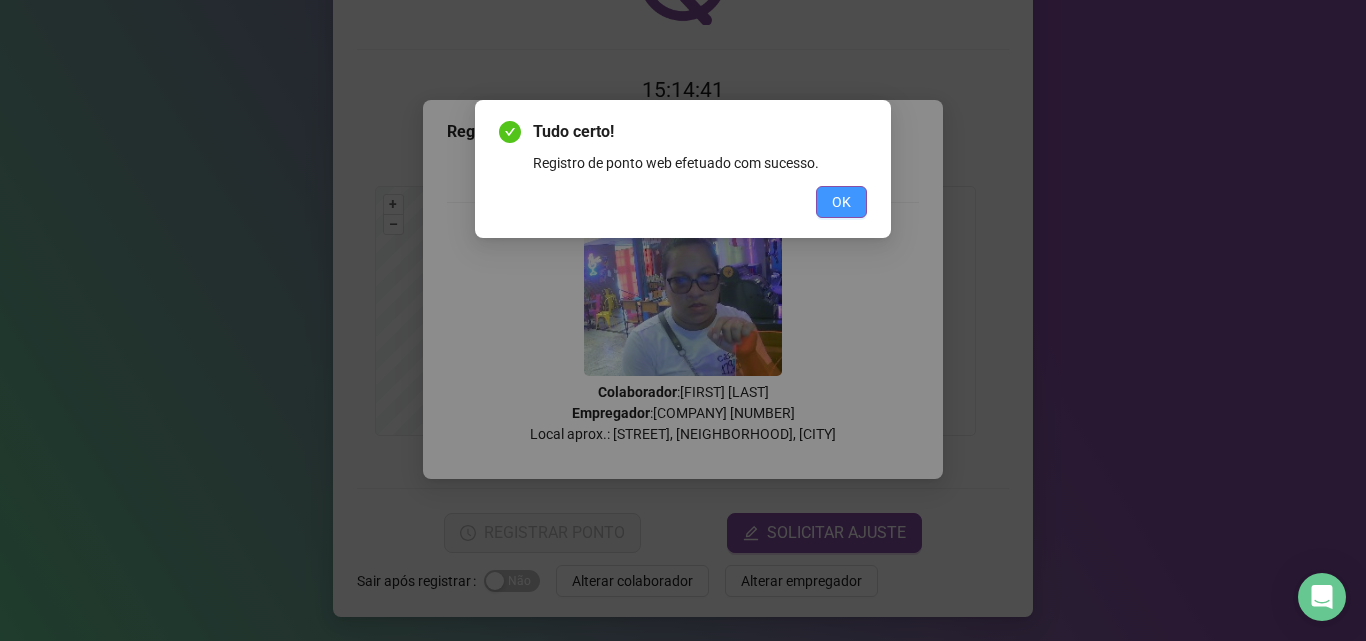 click on "OK" at bounding box center [841, 202] 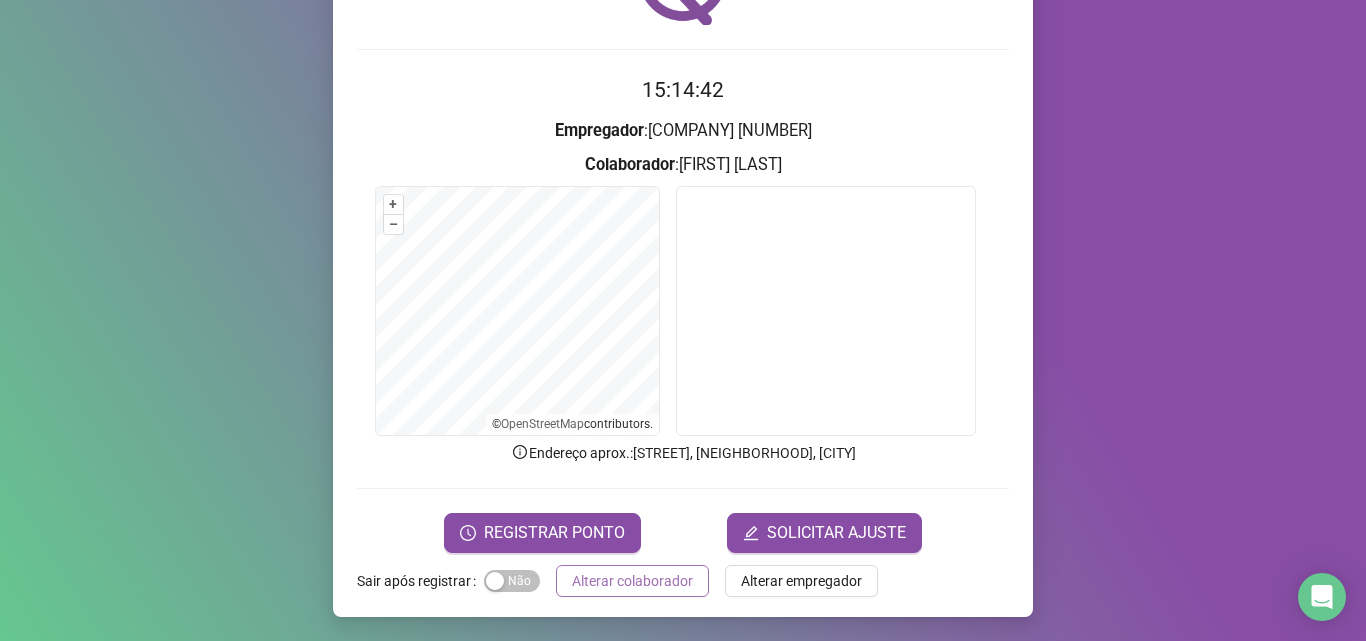 click on "Alterar colaborador" at bounding box center [632, 581] 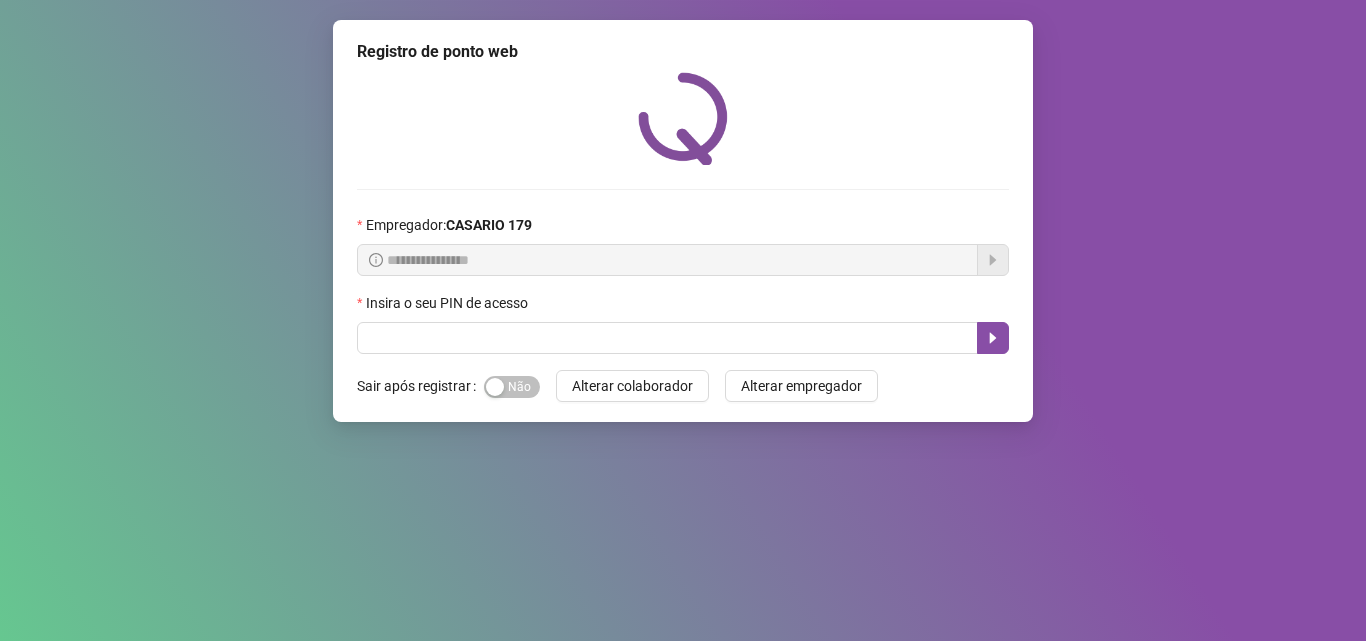 scroll, scrollTop: 0, scrollLeft: 0, axis: both 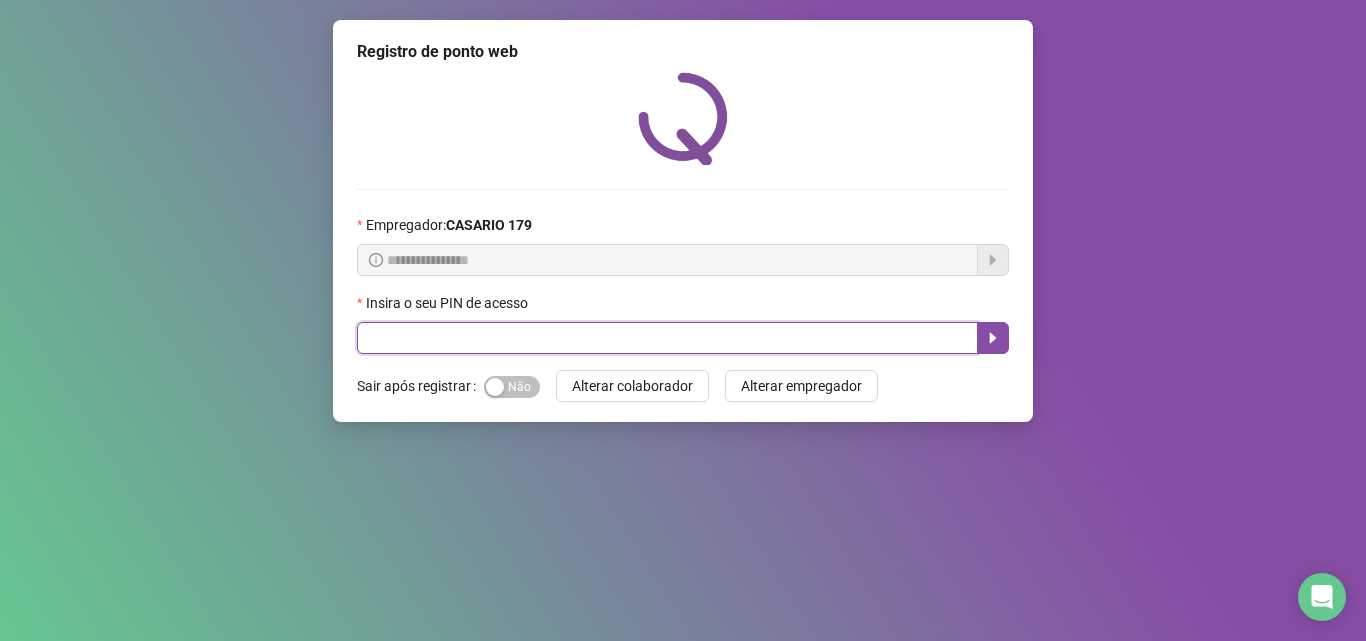 click at bounding box center (667, 338) 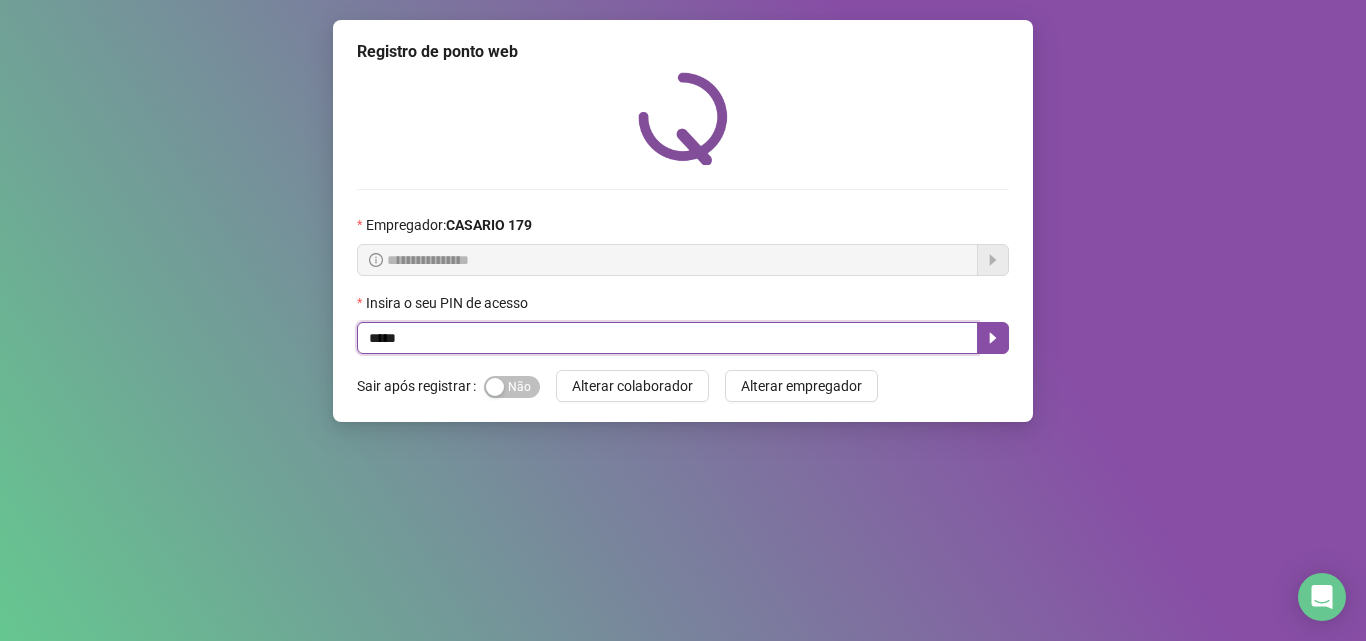 type on "*****" 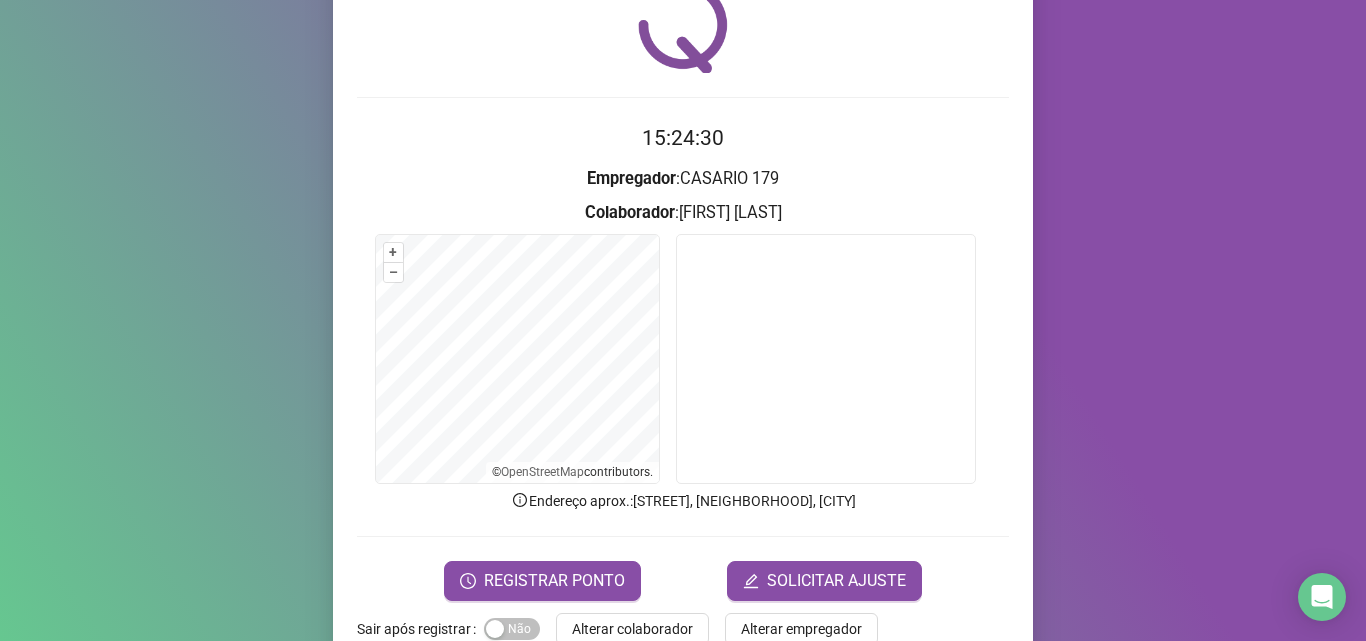 scroll, scrollTop: 140, scrollLeft: 0, axis: vertical 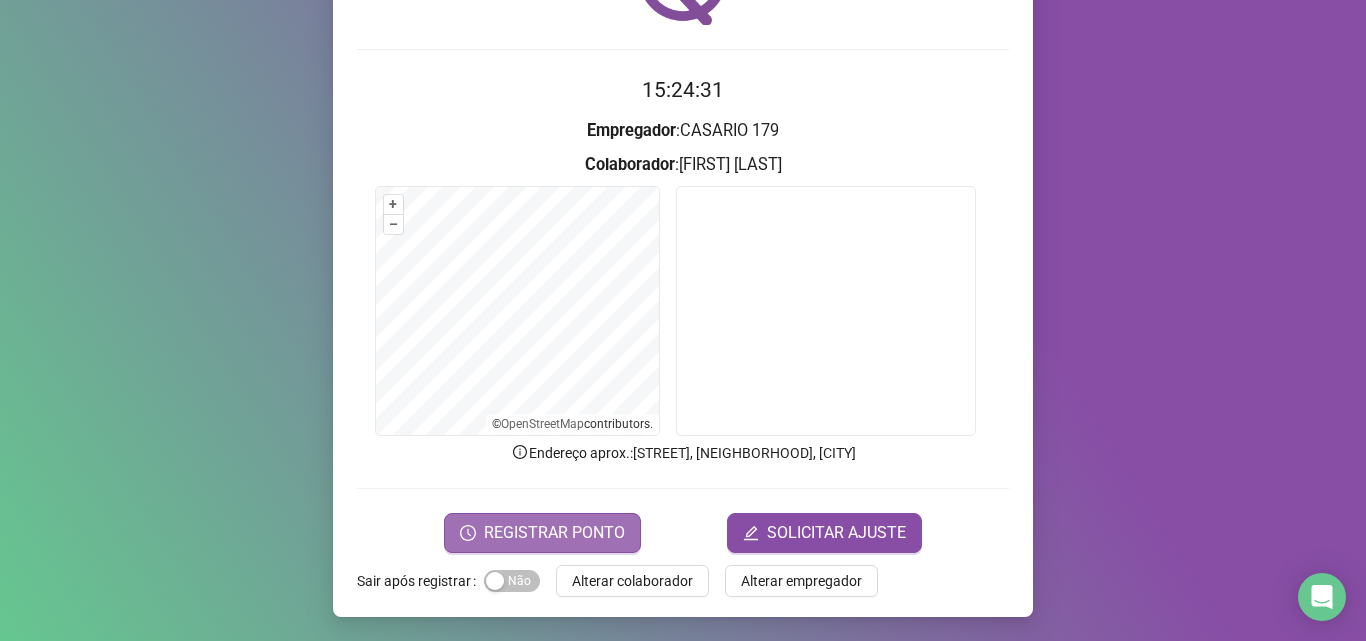 click on "REGISTRAR PONTO" at bounding box center [554, 533] 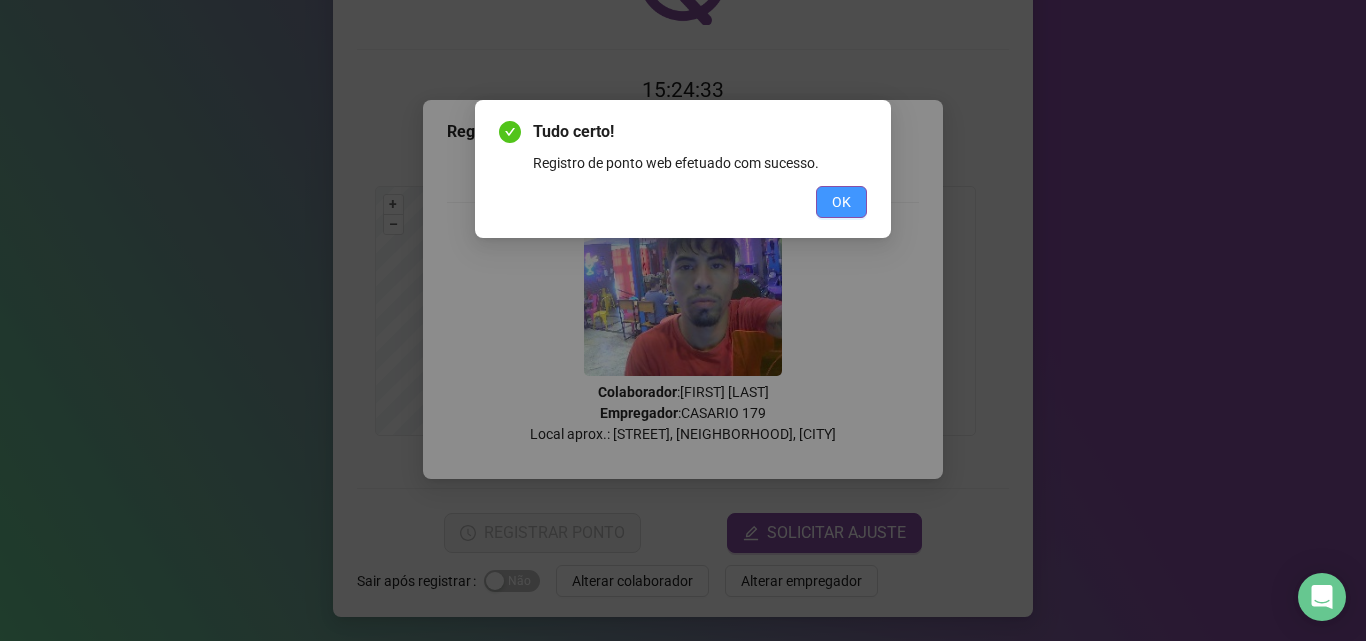 click on "OK" at bounding box center (841, 202) 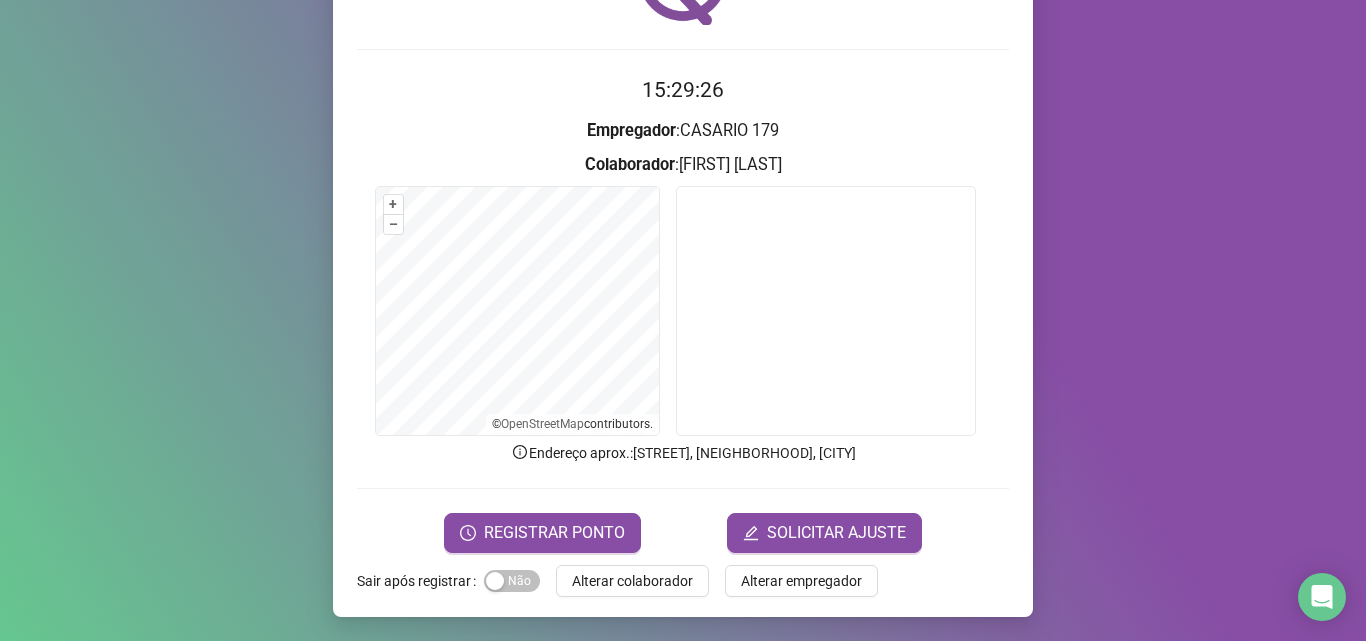 drag, startPoint x: 1136, startPoint y: -87, endPoint x: 1187, endPoint y: 570, distance: 658.9765 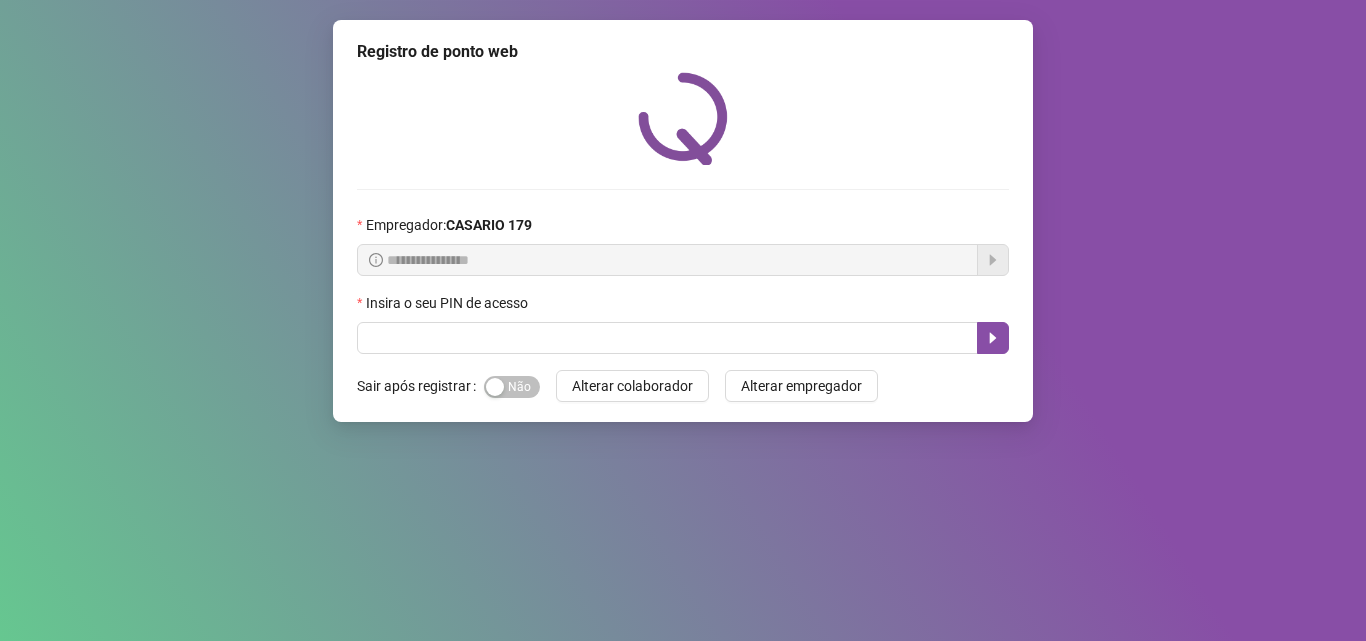 scroll, scrollTop: 0, scrollLeft: 0, axis: both 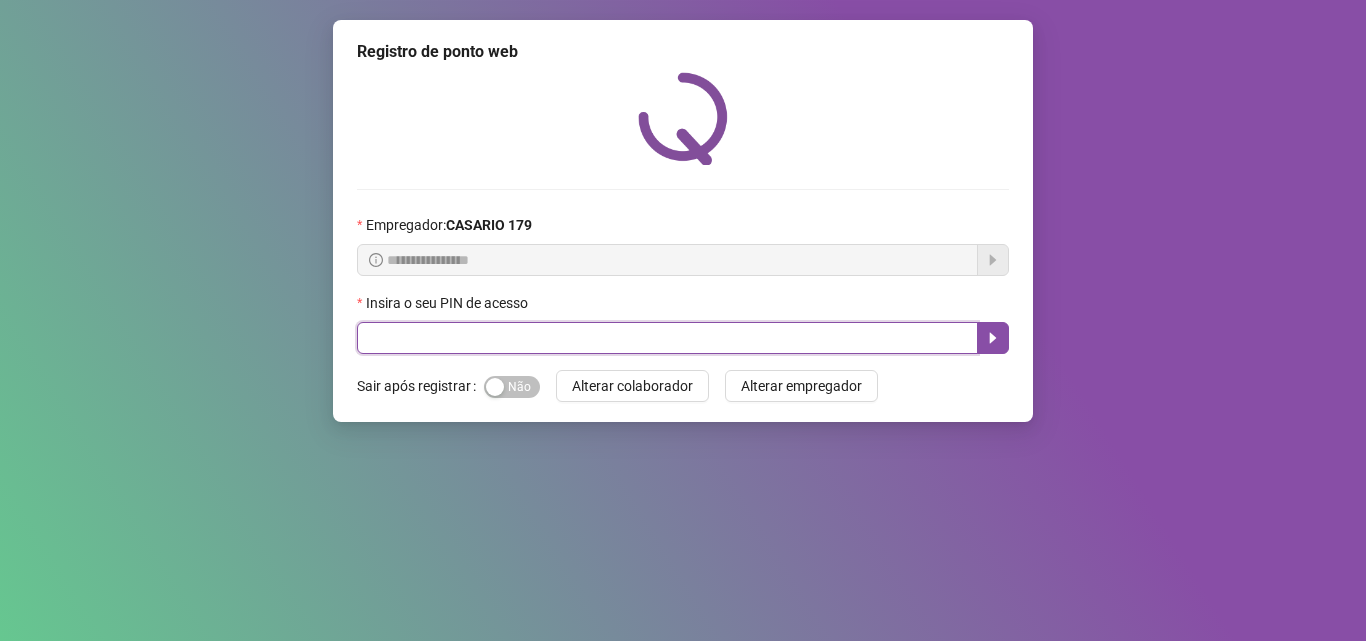 click at bounding box center [667, 338] 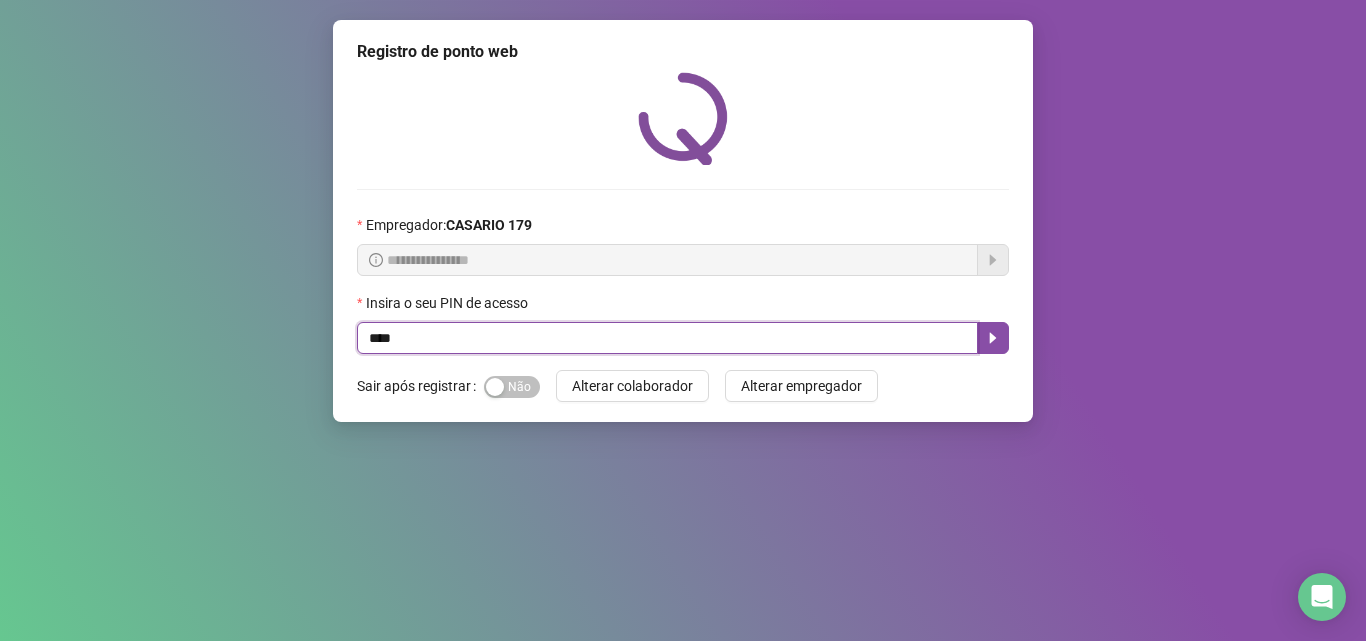 type on "*****" 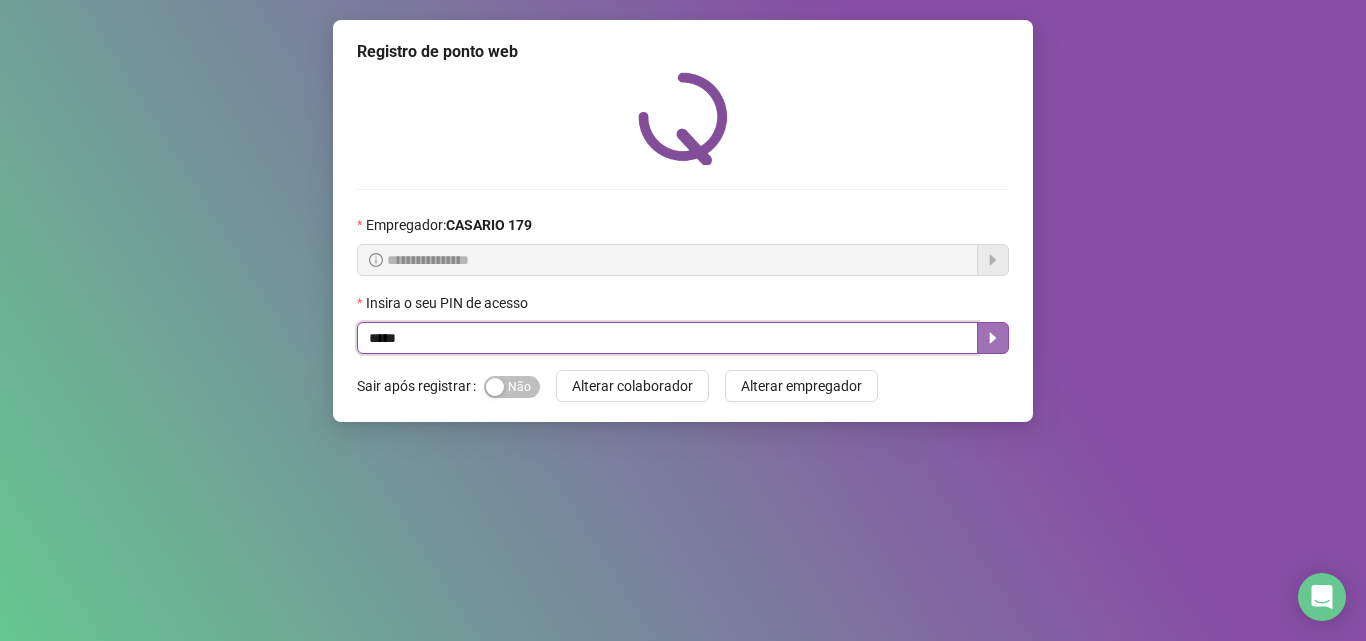 click at bounding box center (993, 338) 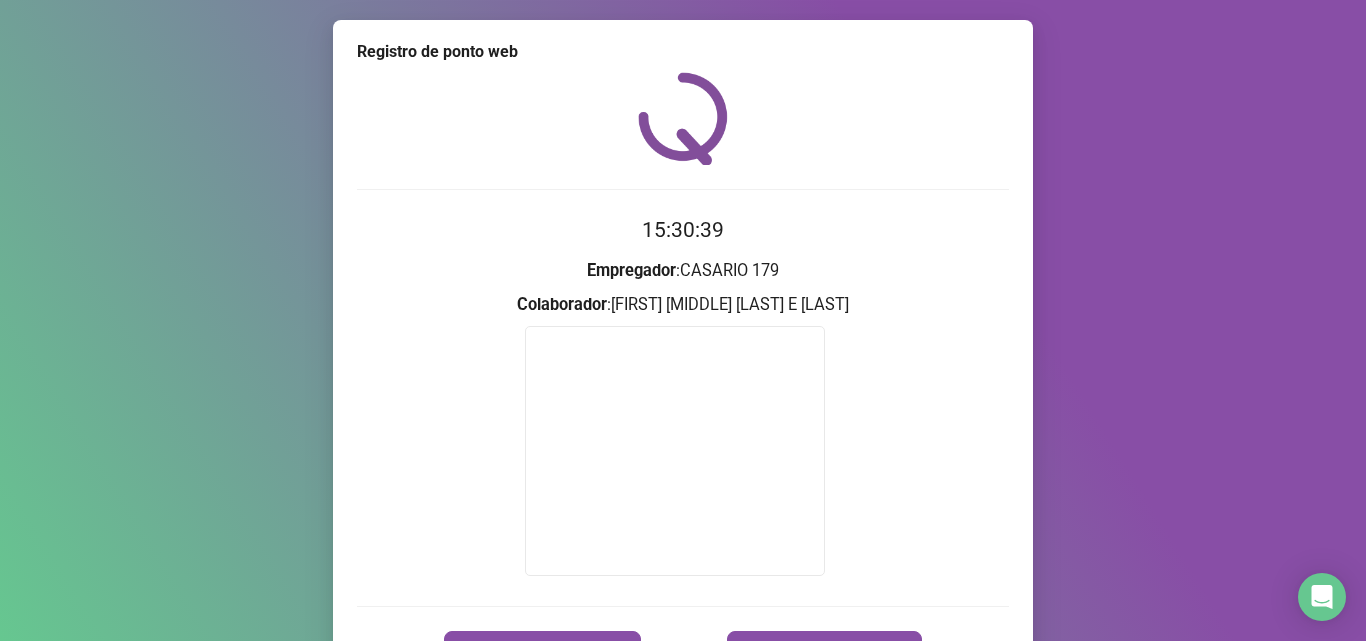 scroll, scrollTop: 118, scrollLeft: 0, axis: vertical 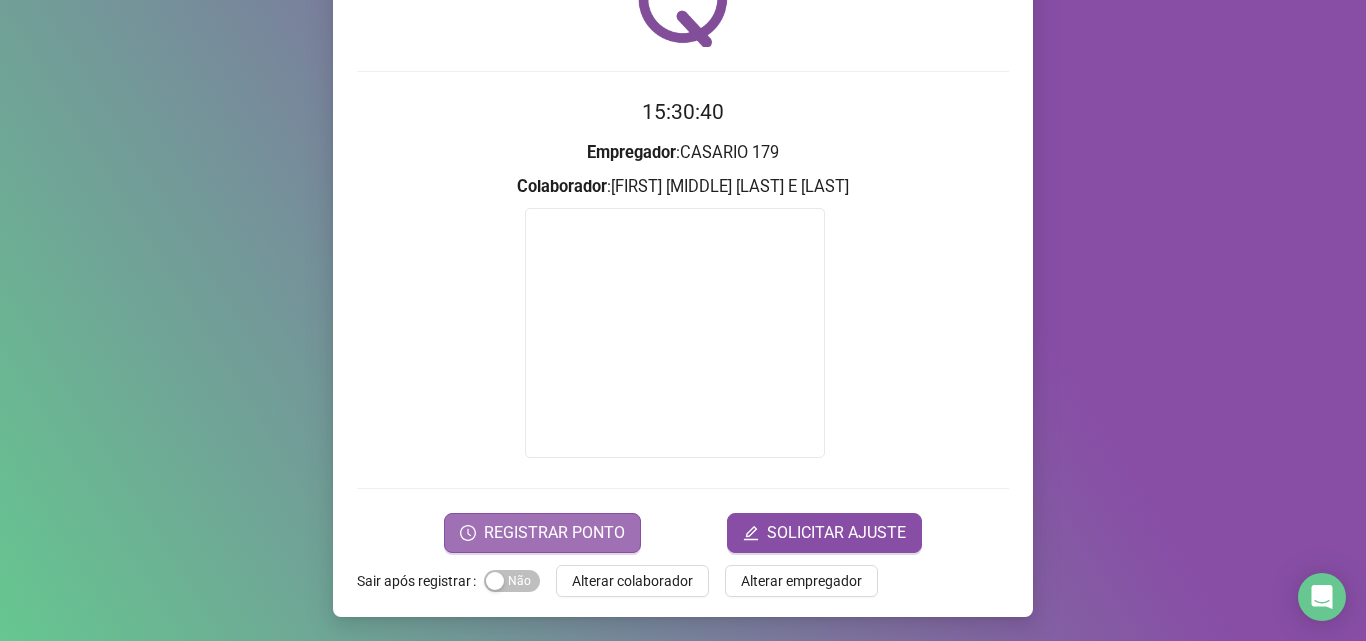 click on "REGISTRAR PONTO" at bounding box center [554, 533] 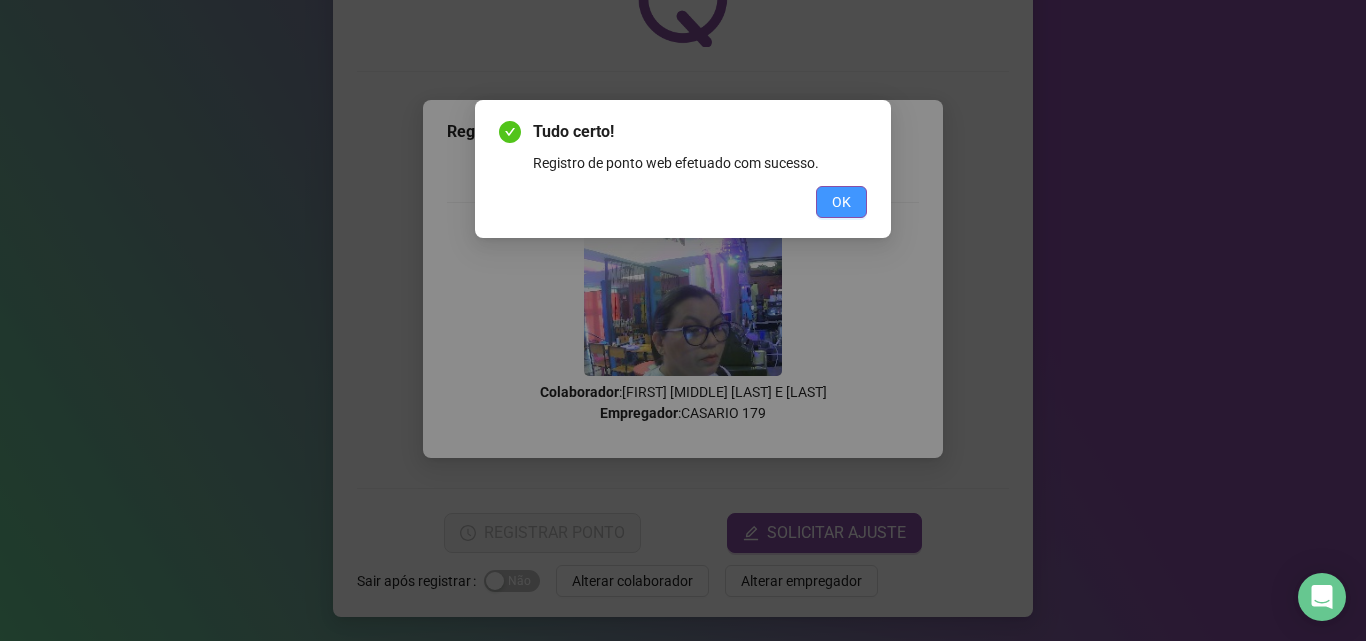 click on "OK" at bounding box center (841, 202) 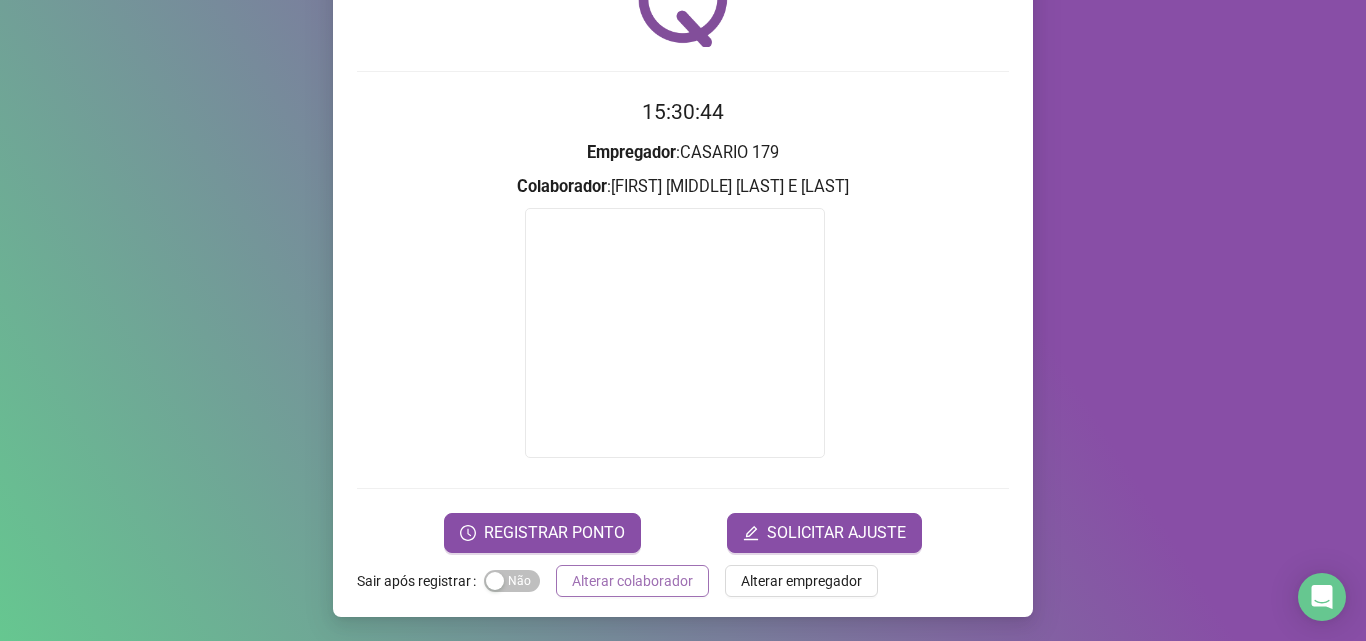 click on "Alterar colaborador" at bounding box center [632, 581] 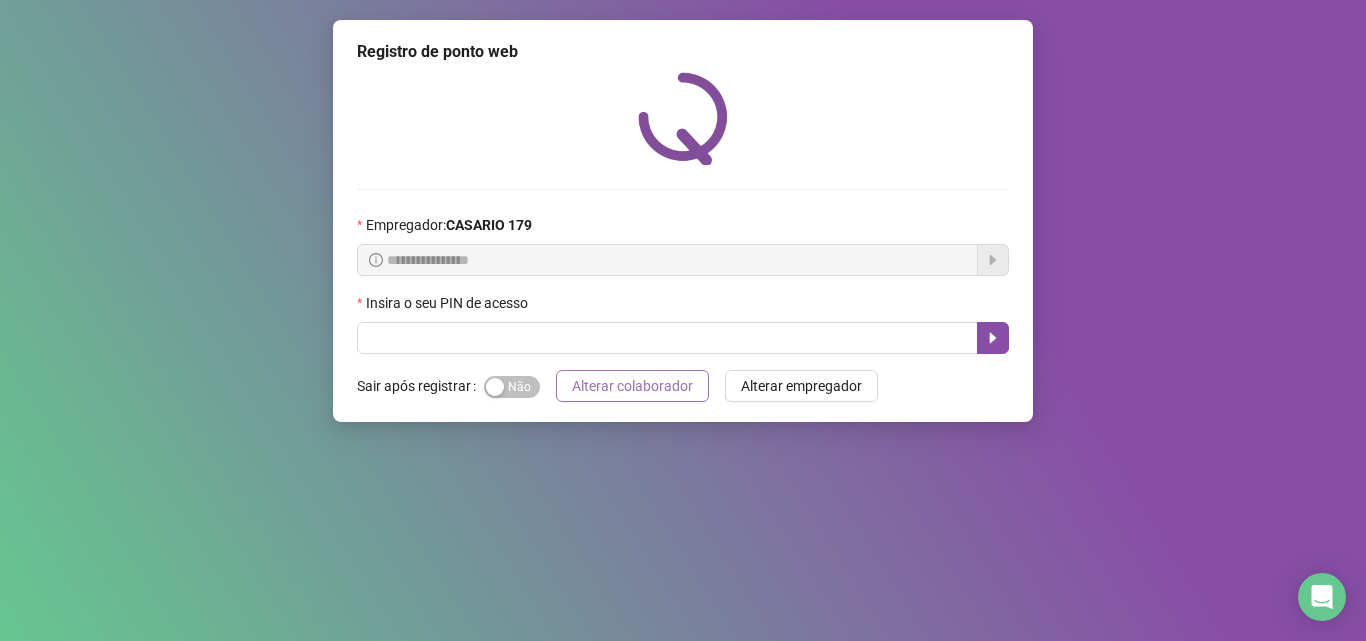 scroll, scrollTop: 0, scrollLeft: 0, axis: both 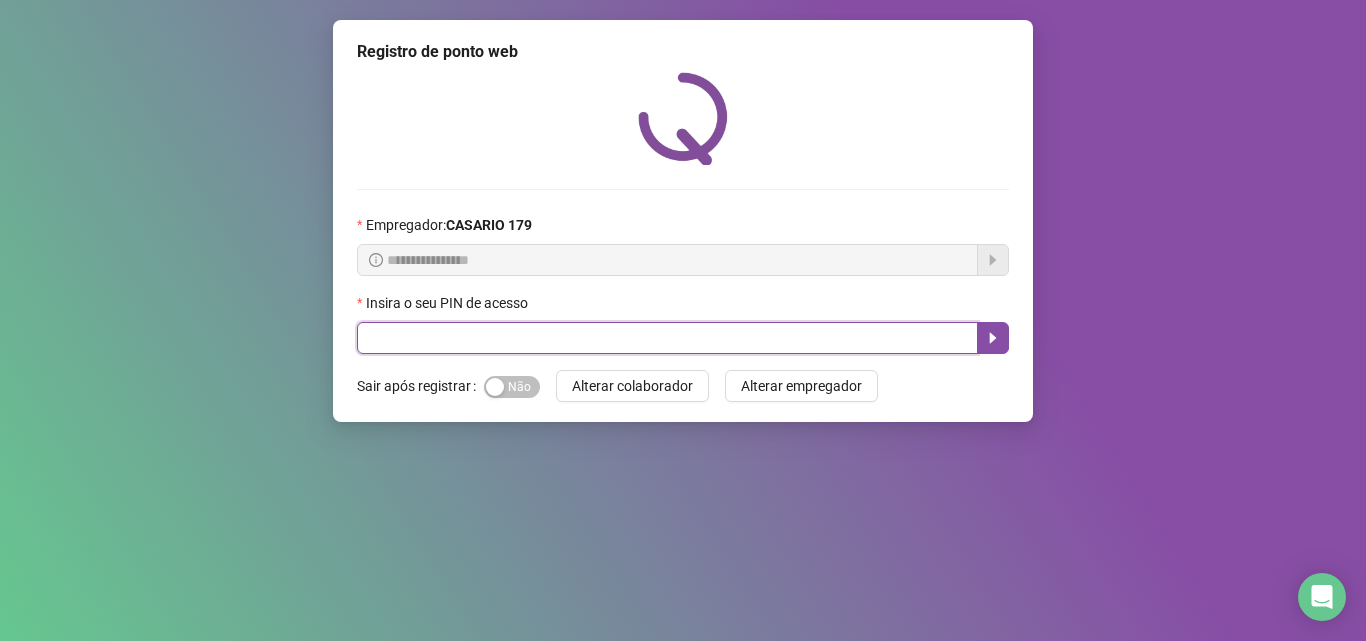 click at bounding box center (667, 338) 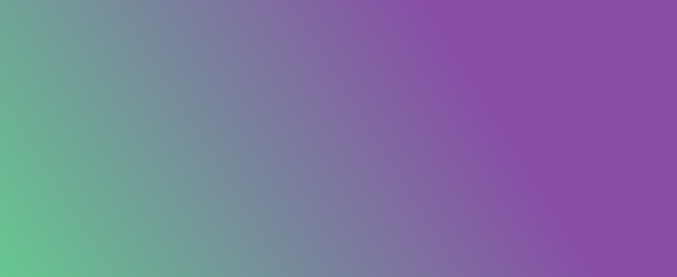 scroll, scrollTop: 0, scrollLeft: 0, axis: both 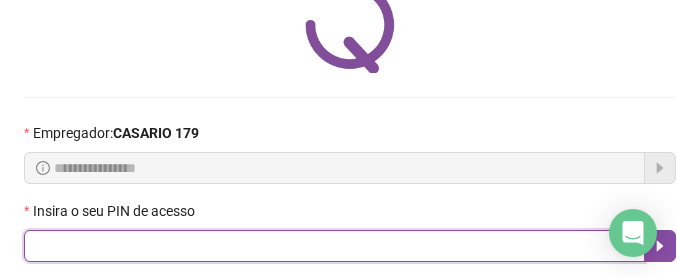 click at bounding box center (334, 246) 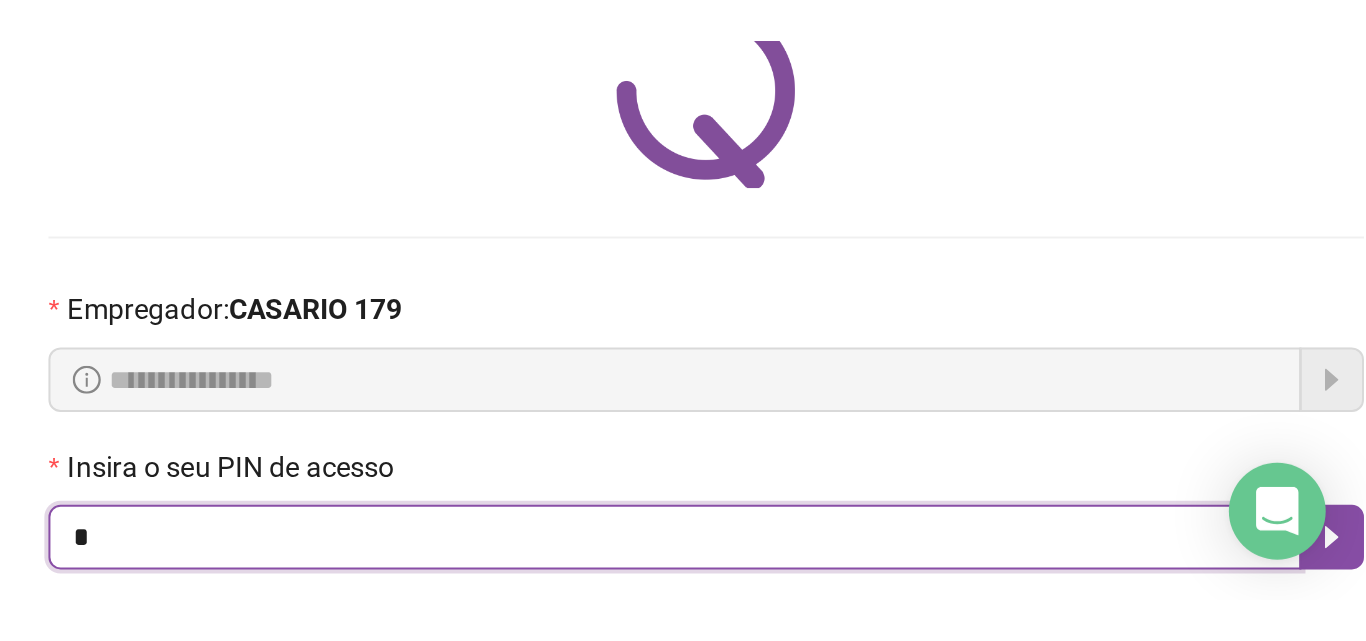 scroll, scrollTop: 0, scrollLeft: 0, axis: both 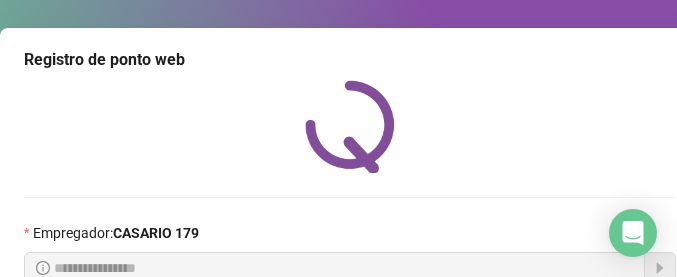 type on "*" 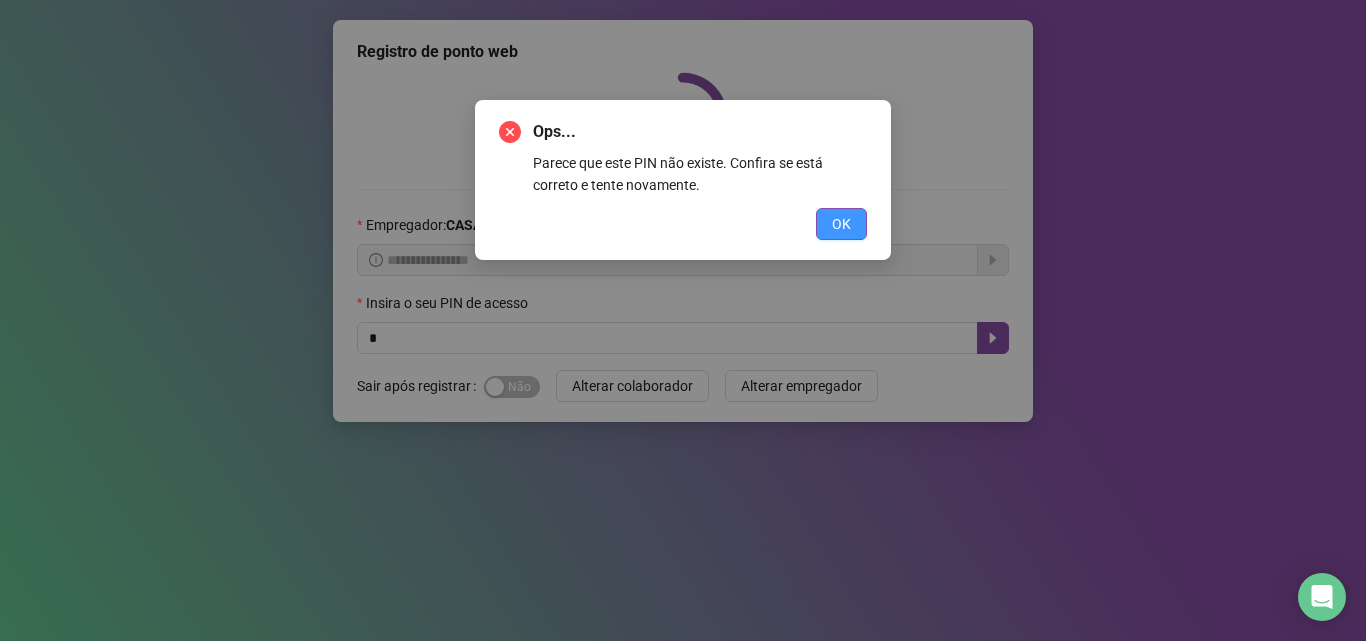 click on "OK" at bounding box center (841, 224) 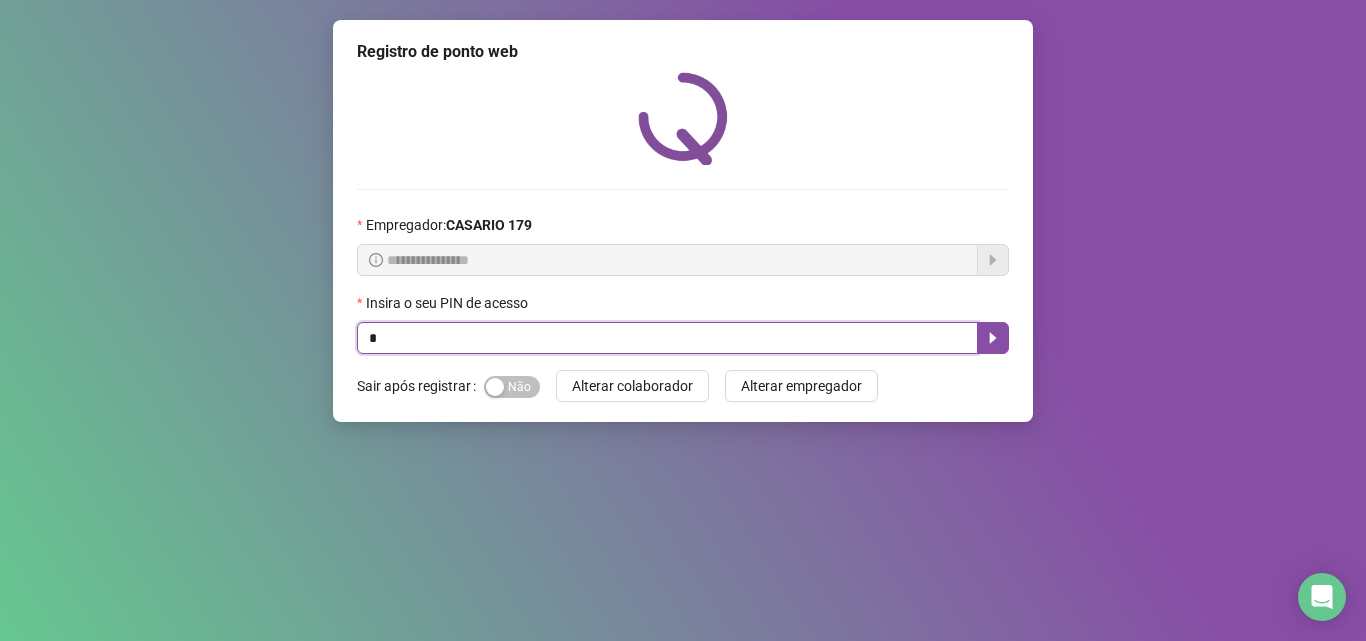 click on "*" at bounding box center (667, 338) 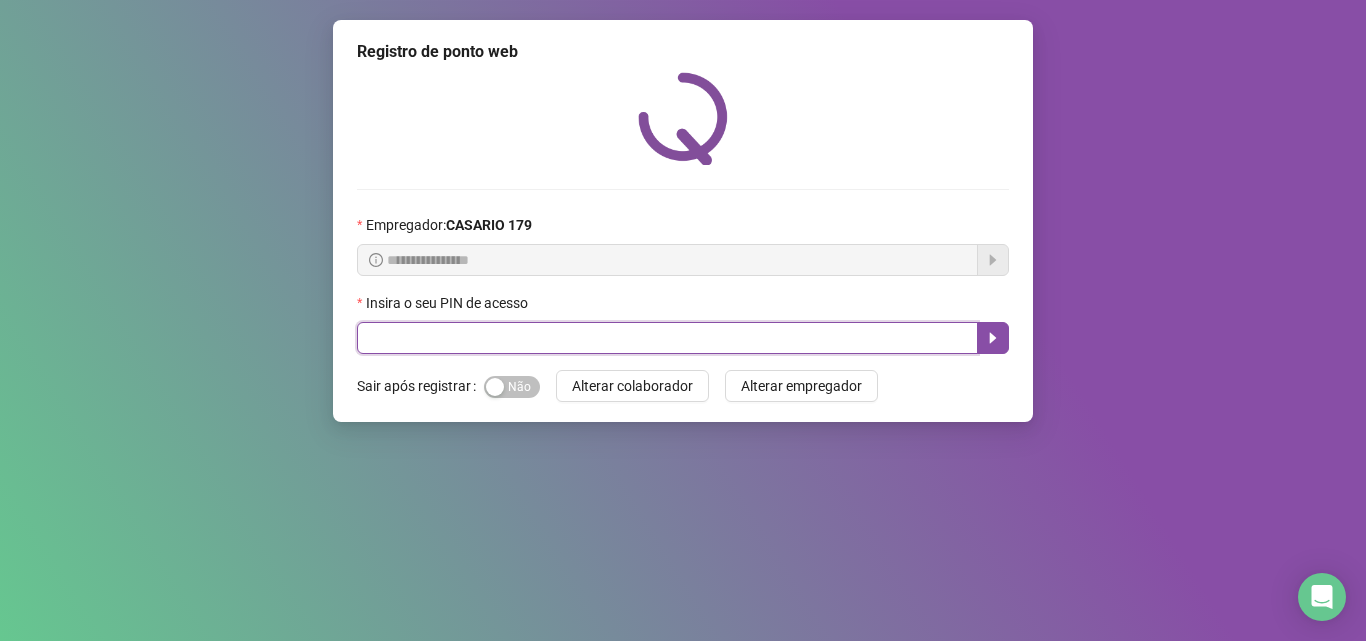 type 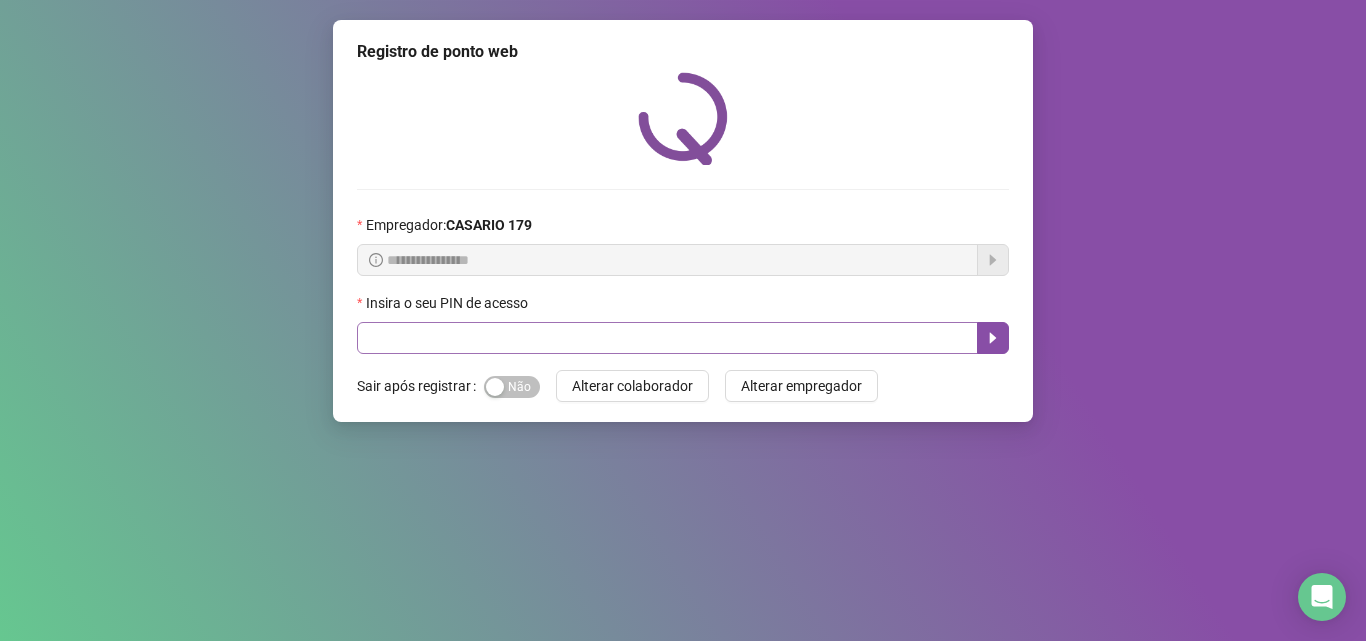 type 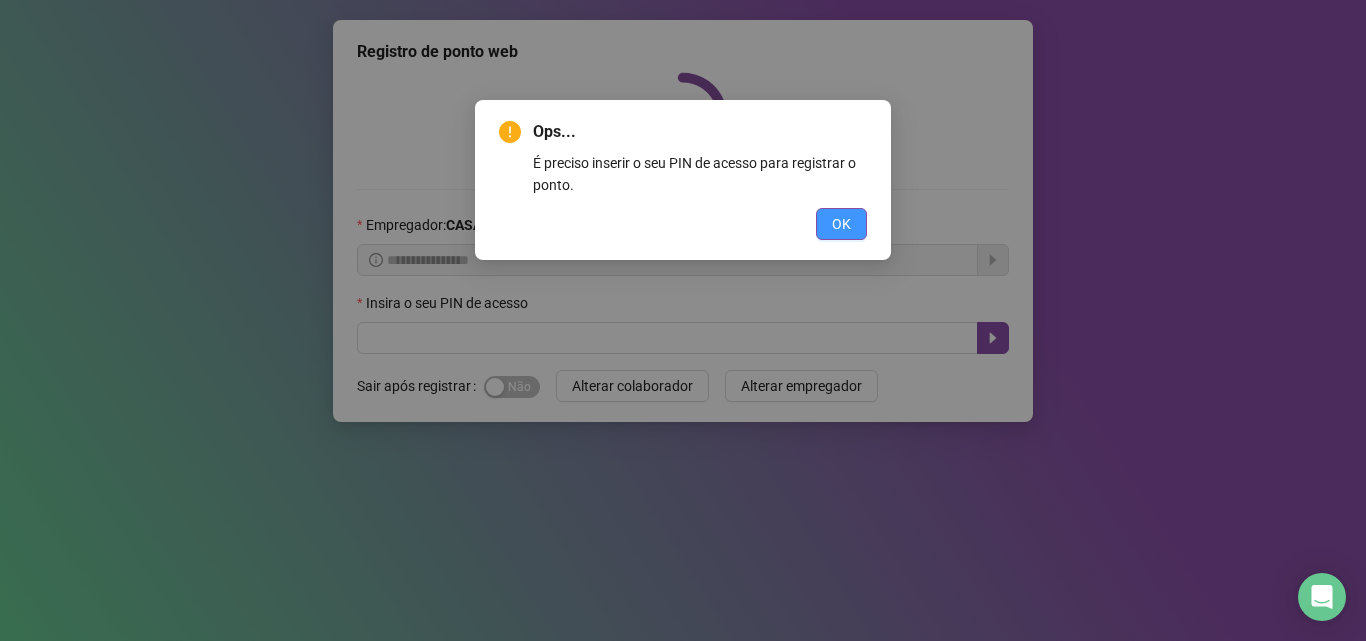 click on "OK" at bounding box center (841, 224) 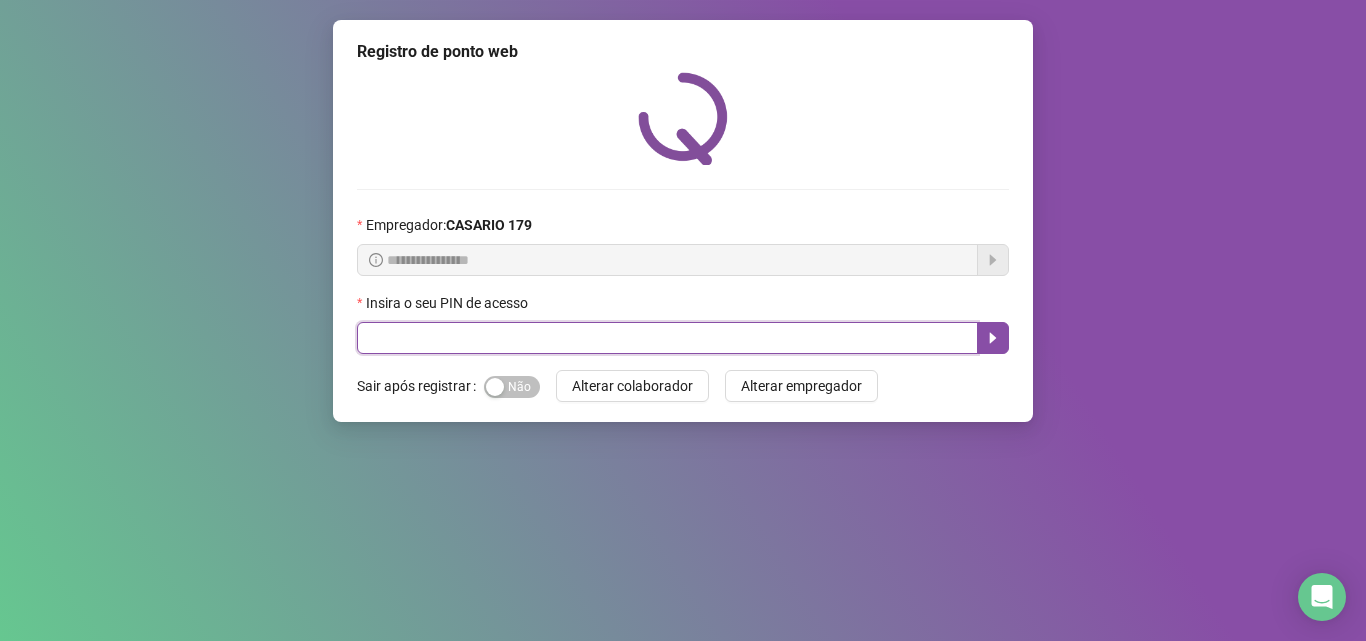 click at bounding box center (667, 338) 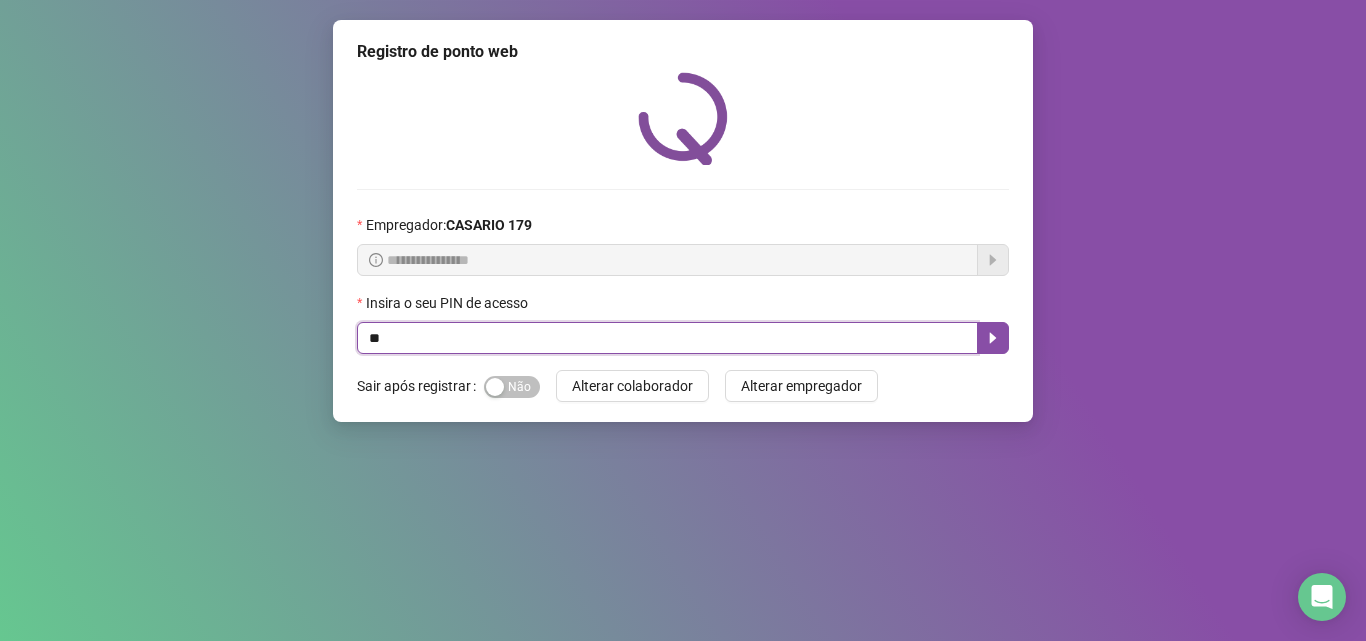 type on "*" 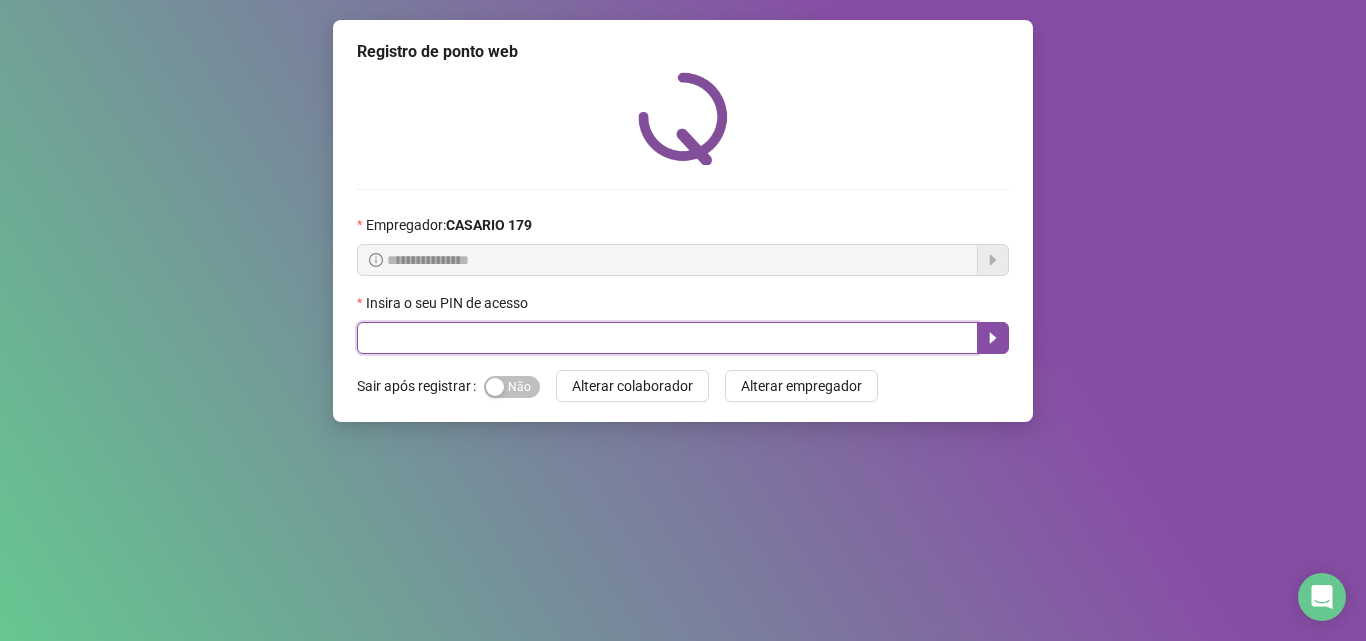 click at bounding box center [667, 338] 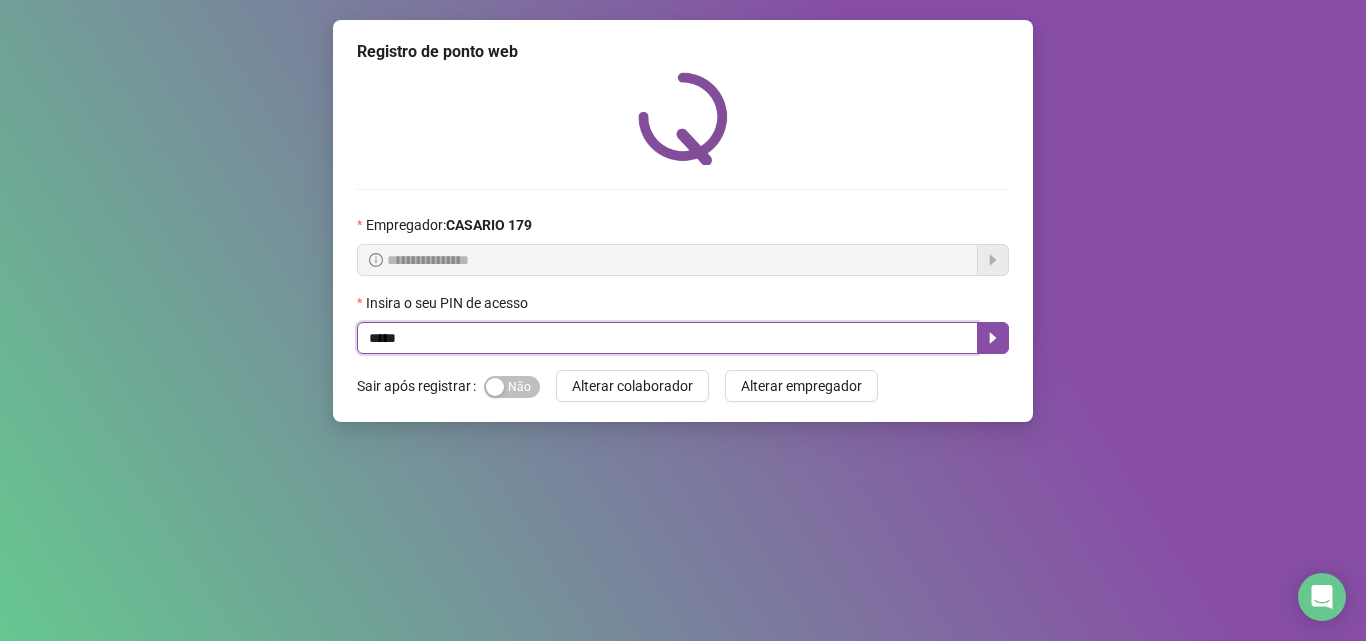 type on "*****" 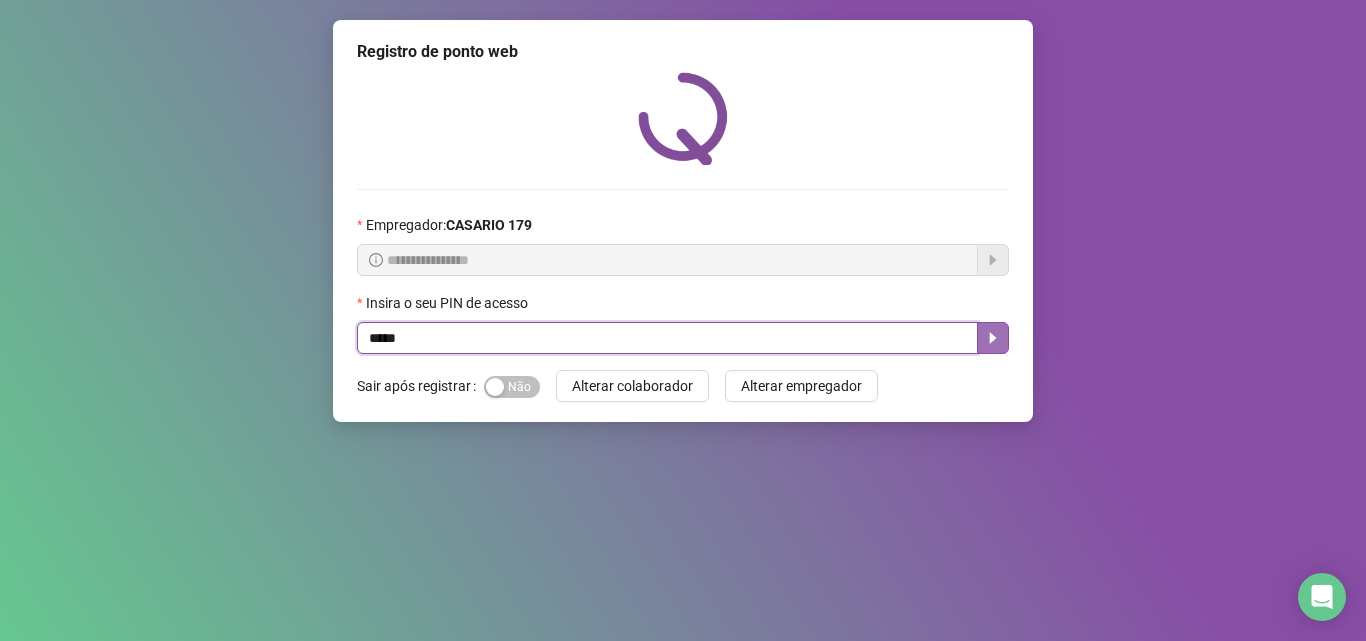 click 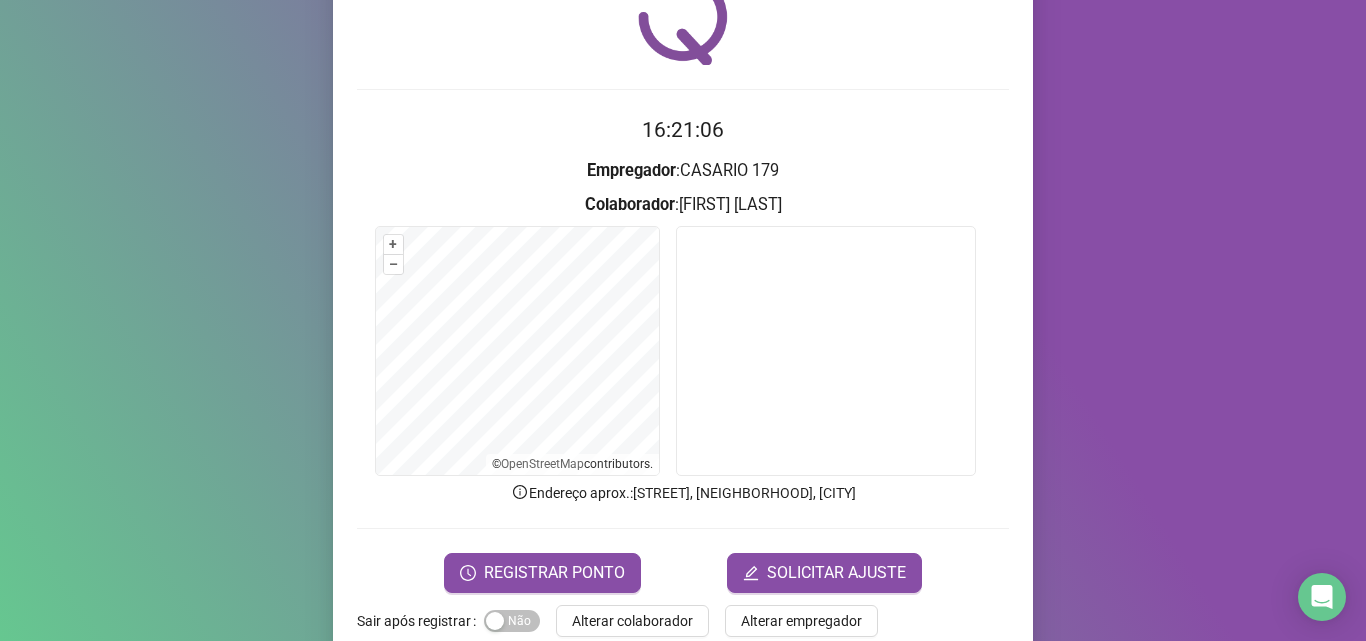 scroll, scrollTop: 140, scrollLeft: 0, axis: vertical 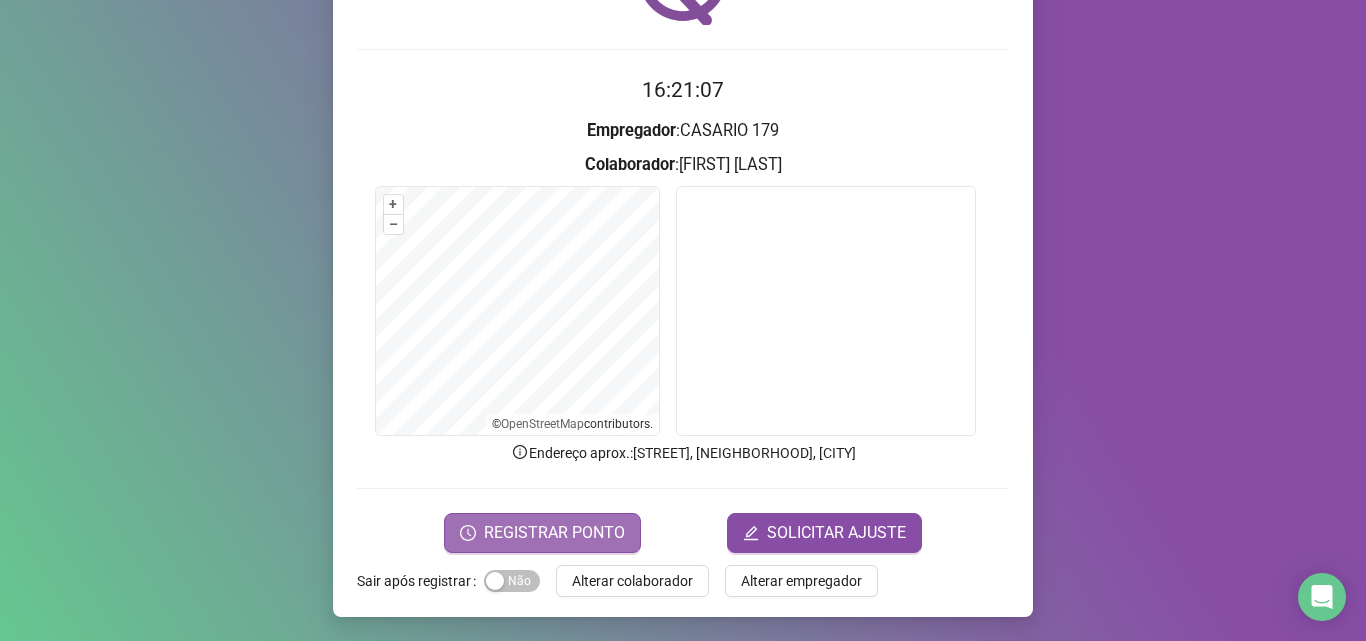click on "REGISTRAR PONTO" at bounding box center (554, 533) 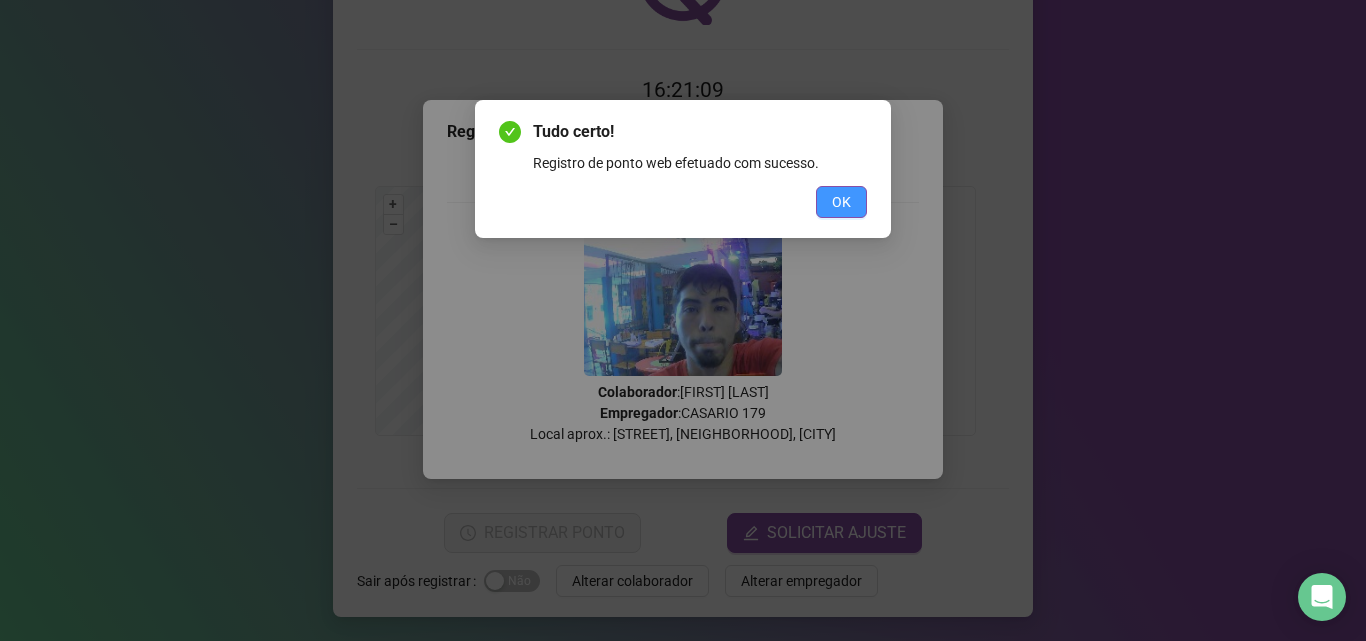 click on "OK" at bounding box center [841, 202] 